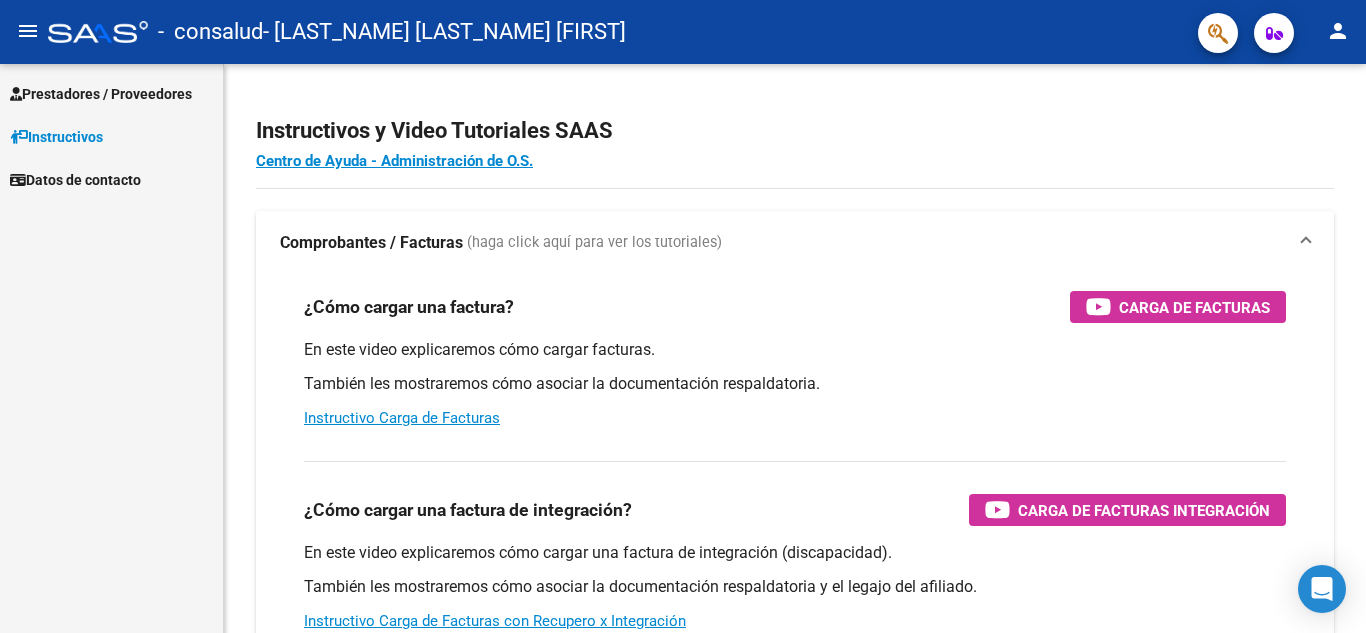 scroll, scrollTop: 0, scrollLeft: 0, axis: both 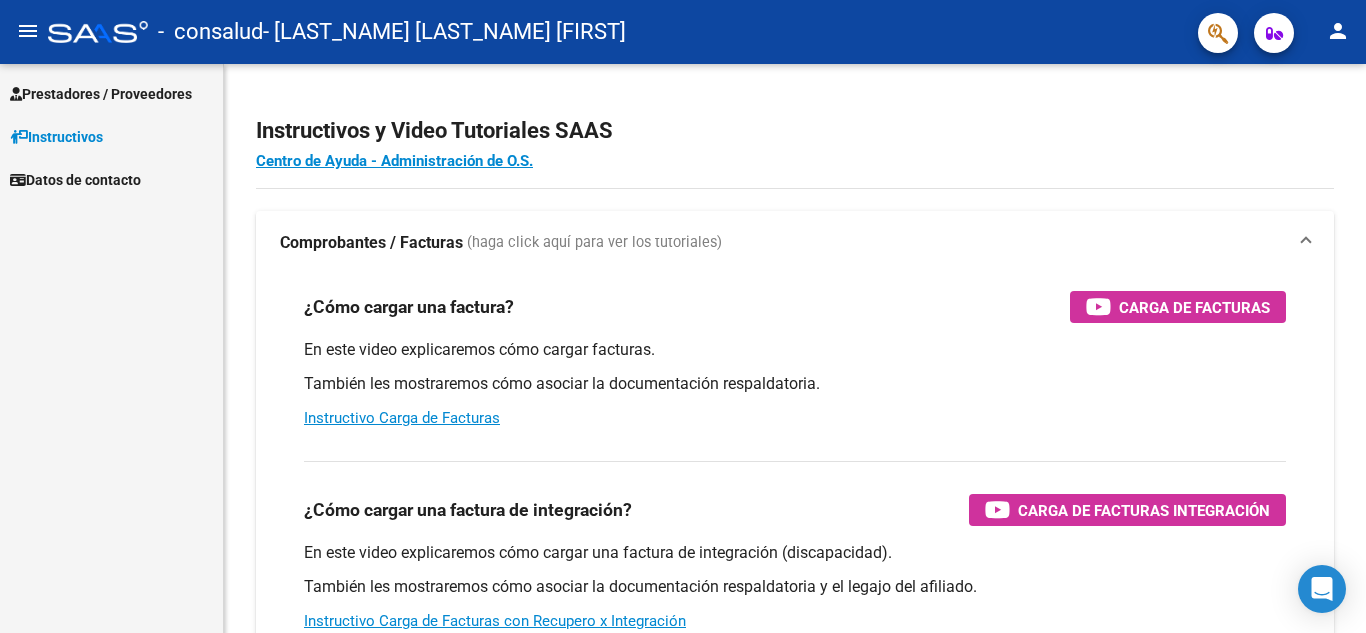 click on "Prestadores / Proveedores" at bounding box center [101, 94] 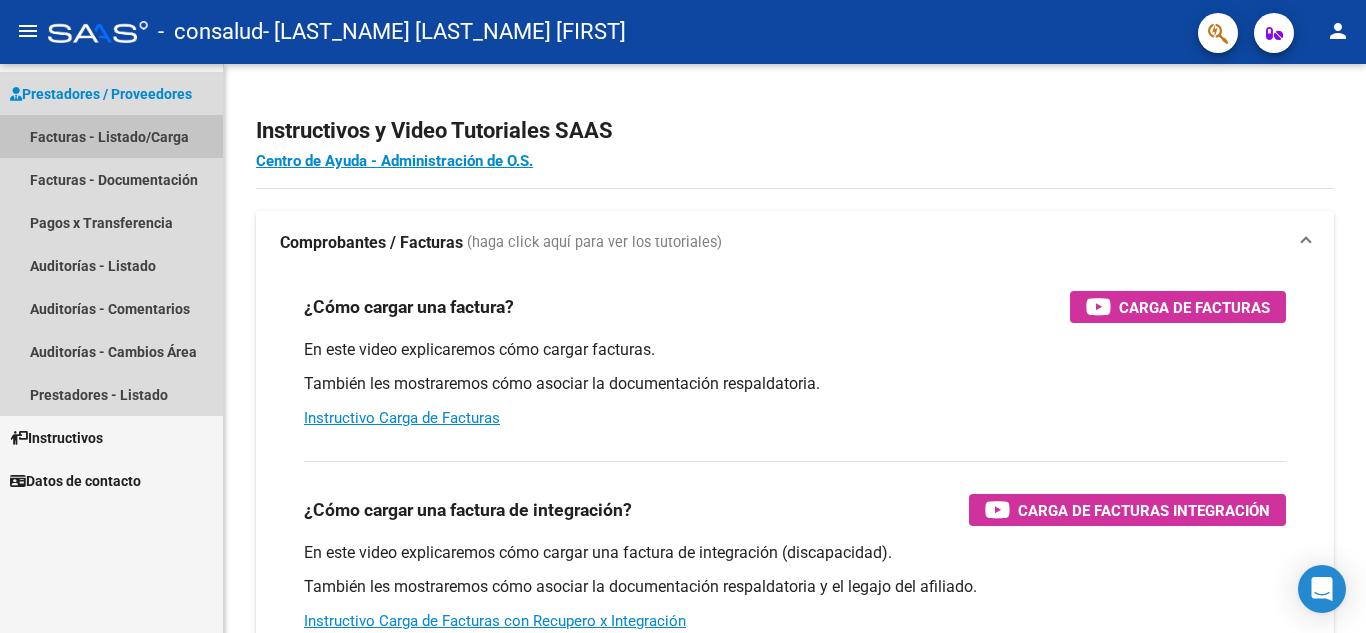 click on "Facturas - Listado/Carga" at bounding box center [111, 136] 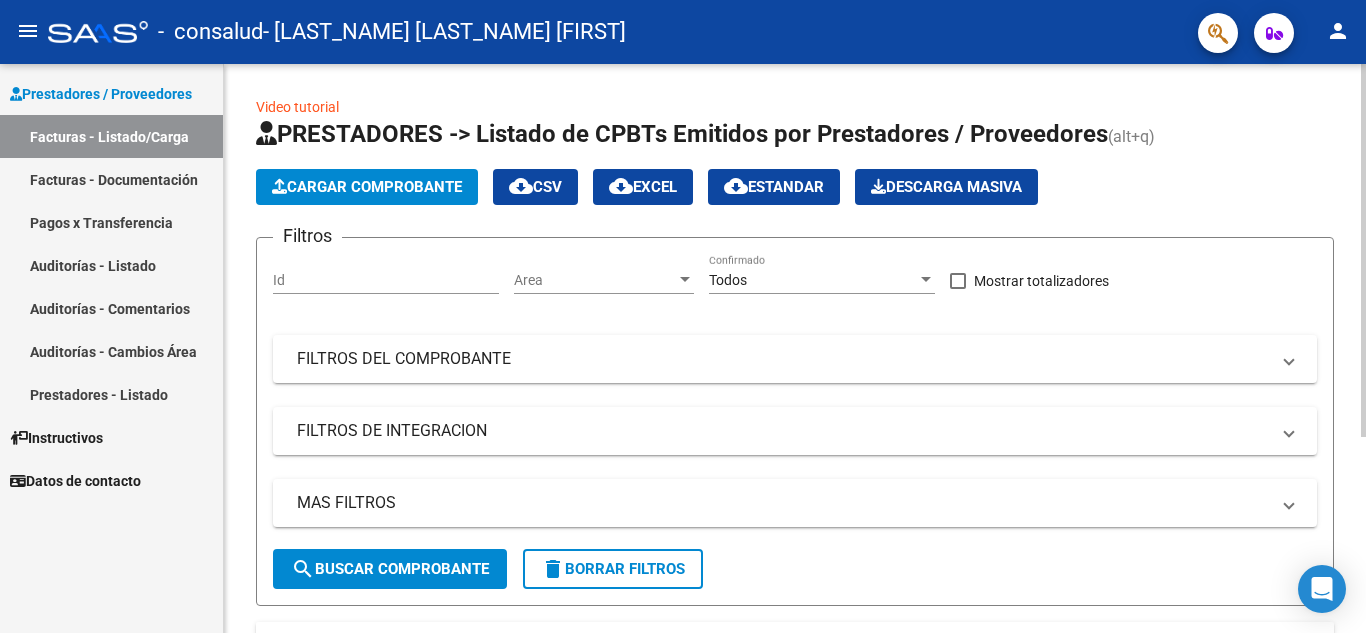 click on "Id" at bounding box center (386, 280) 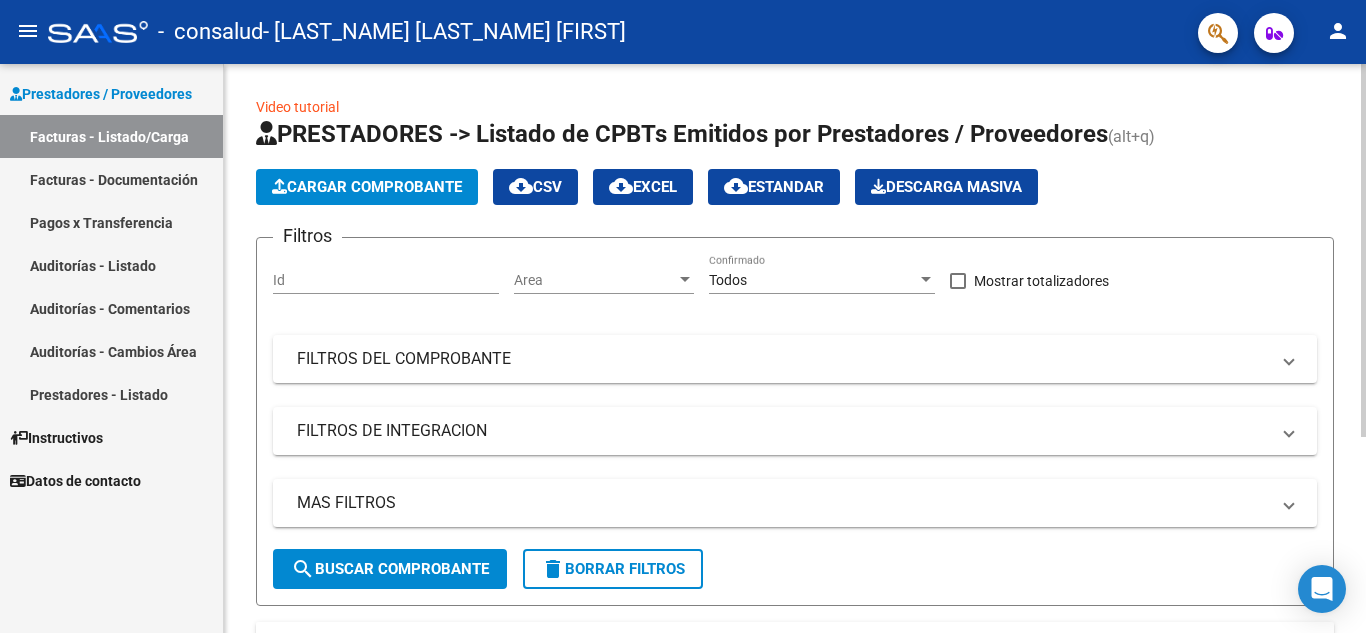 click on "Filtros Id Area Area Todos Confirmado   Mostrar totalizadores   FILTROS DEL COMPROBANTE  Comprobante Tipo Comprobante Tipo Start date – End date Fec. Comprobante Desde / Hasta Días Emisión Desde(cant. días) Días Emisión Hasta(cant. días) CUIT / Razón Social Pto. Venta Nro. Comprobante Código SSS CAE Válido CAE Válido Todos Cargado Módulo Hosp. Todos Tiene facturacion Apócrifa Hospital Refes  FILTROS DE INTEGRACION  Período De Prestación Campos del Archivo de Rendición Devuelto x SSS (dr_envio) Todos Rendido x SSS (dr_envio) Tipo de Registro Tipo de Registro Período Presentación Período Presentación Campos del Legajo Asociado (preaprobación) Afiliado Legajo (cuil/nombre) Todos Solo facturas preaprobadas  MAS FILTROS  Todos Con Doc. Respaldatoria Todos Con Trazabilidad Todos Asociado a Expediente Sur Auditoría Auditoría Auditoría Id Start date – End date Auditoría Confirmada Desde / Hasta Start date – End date Fec. Rec. Desde / Hasta Start date – End date Start date – End date" 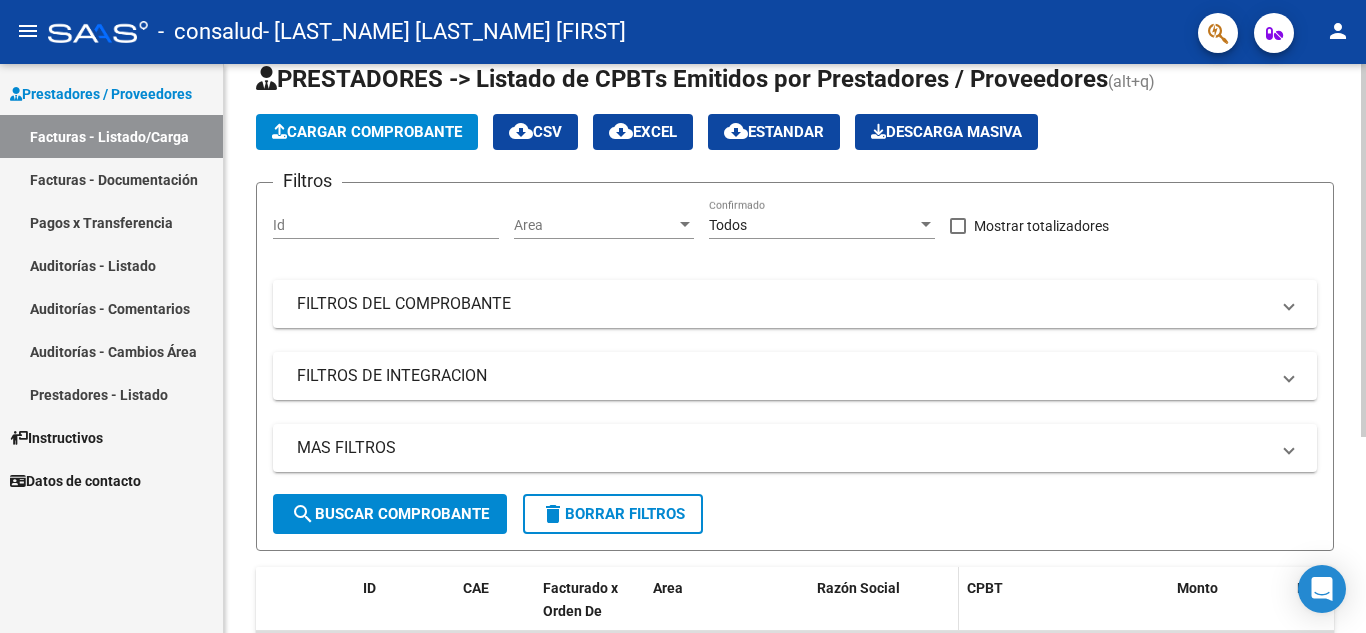 scroll, scrollTop: 0, scrollLeft: 0, axis: both 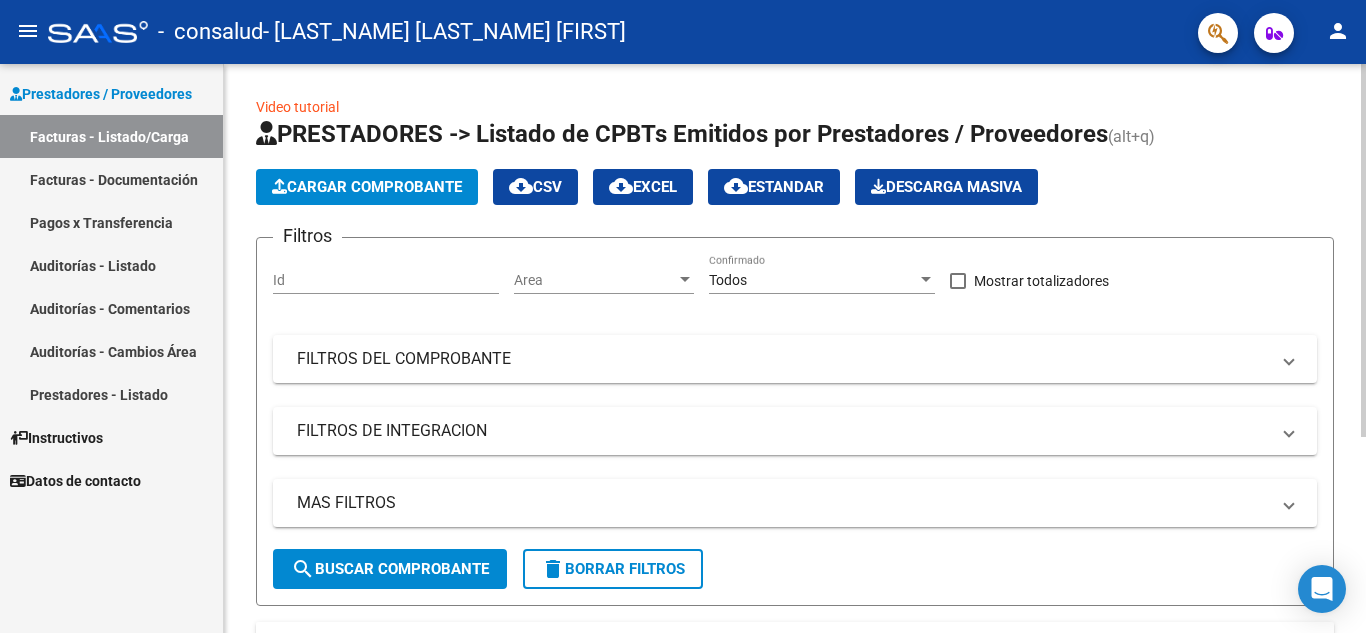 click on "Cargar Comprobante" 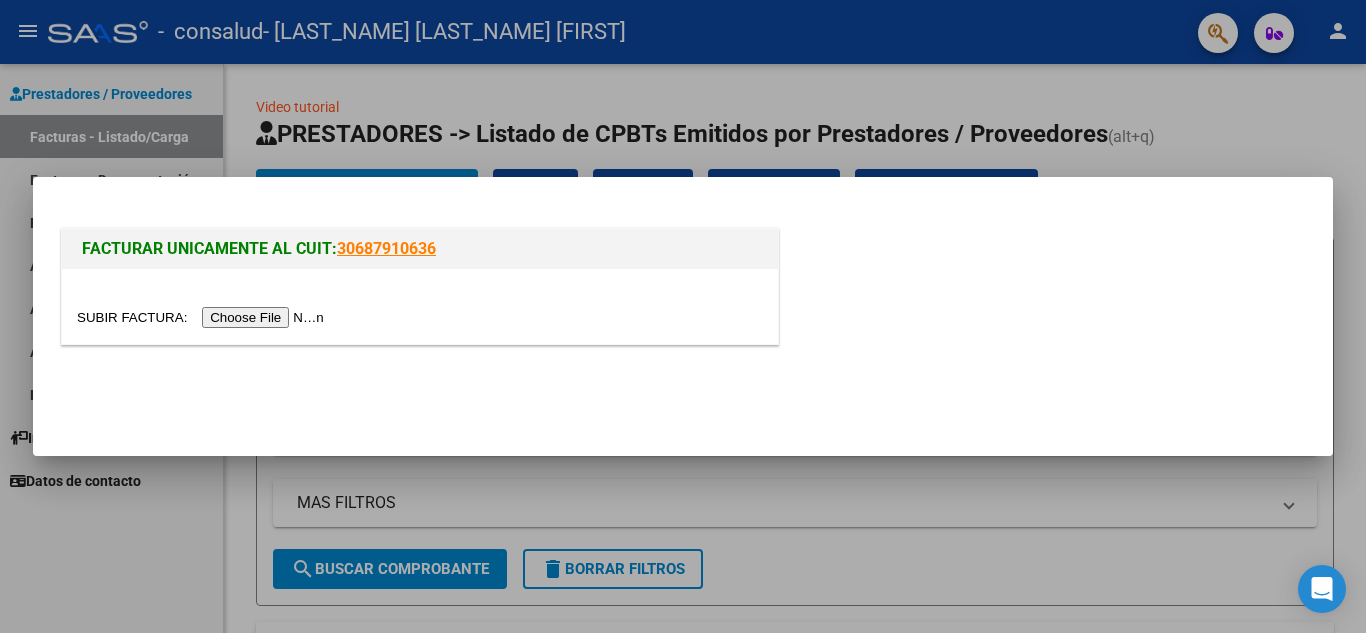 click at bounding box center [203, 317] 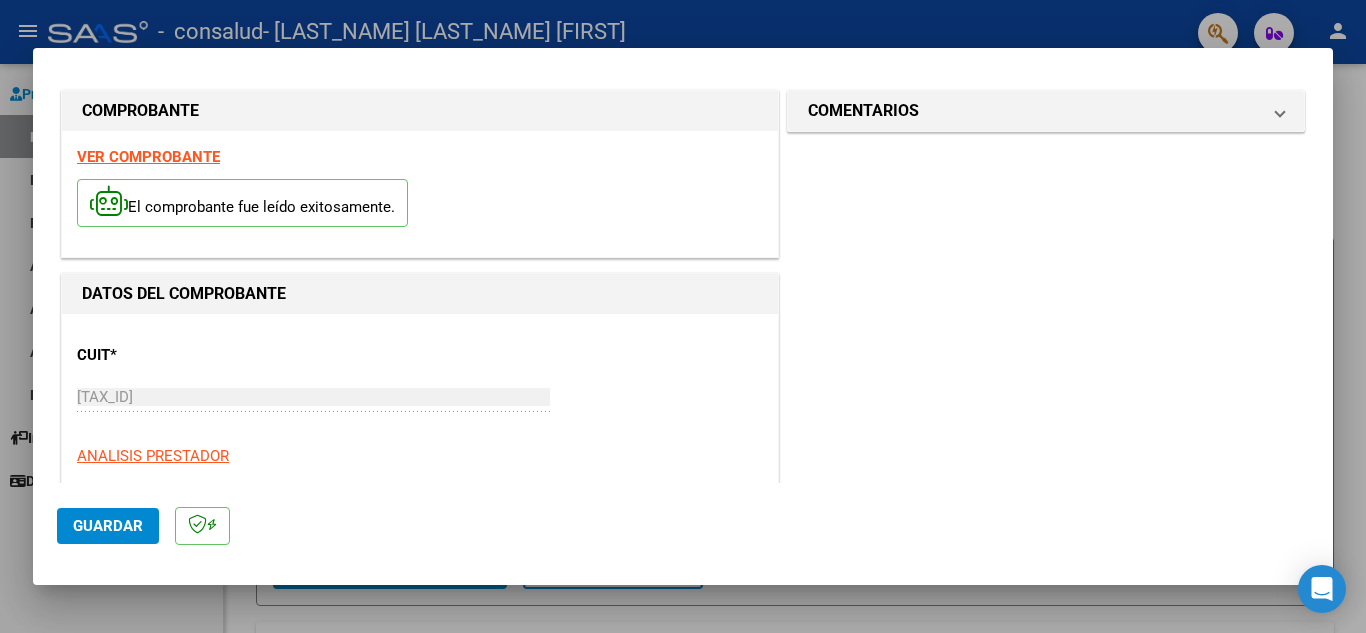 scroll, scrollTop: 0, scrollLeft: 0, axis: both 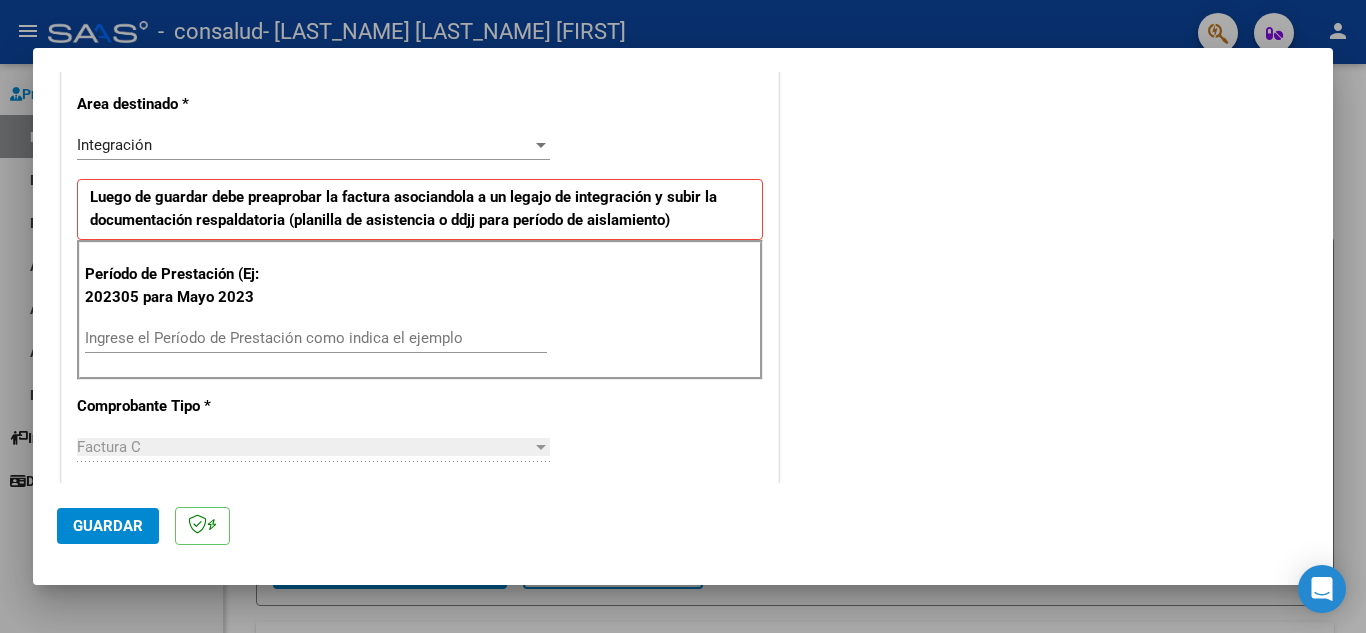 click on "Ingrese el Período de Prestación como indica el ejemplo" at bounding box center (316, 347) 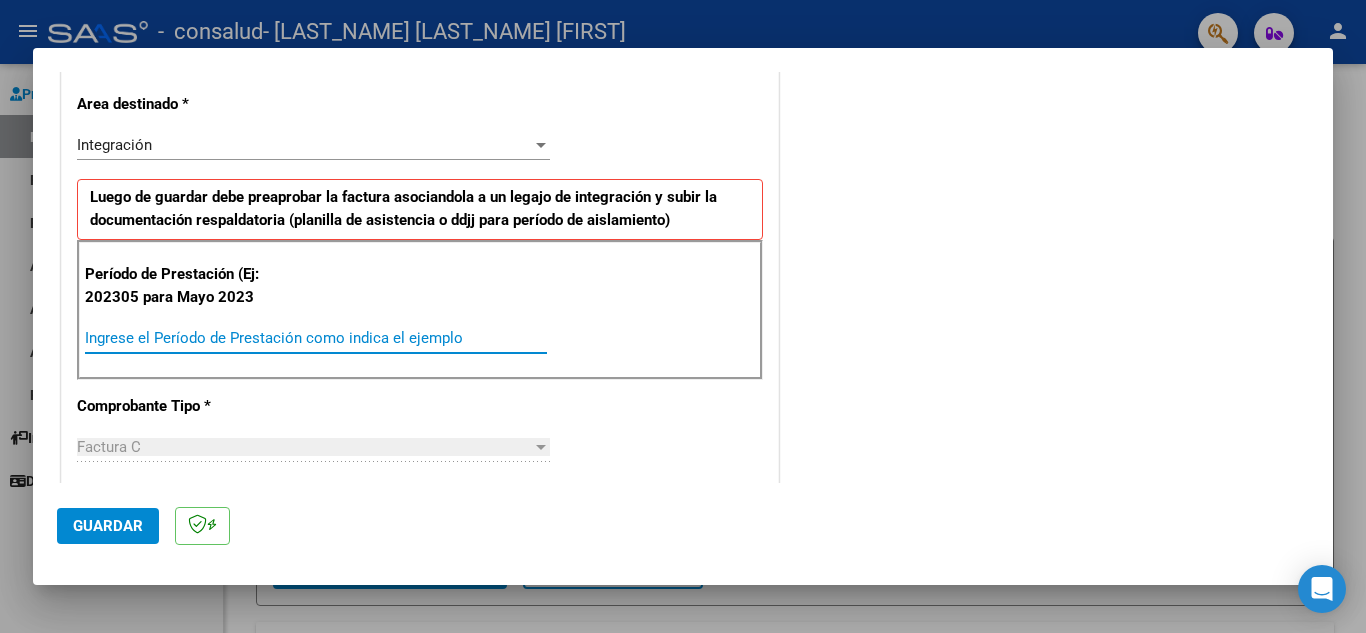 drag, startPoint x: 313, startPoint y: 347, endPoint x: 327, endPoint y: 344, distance: 14.3178215 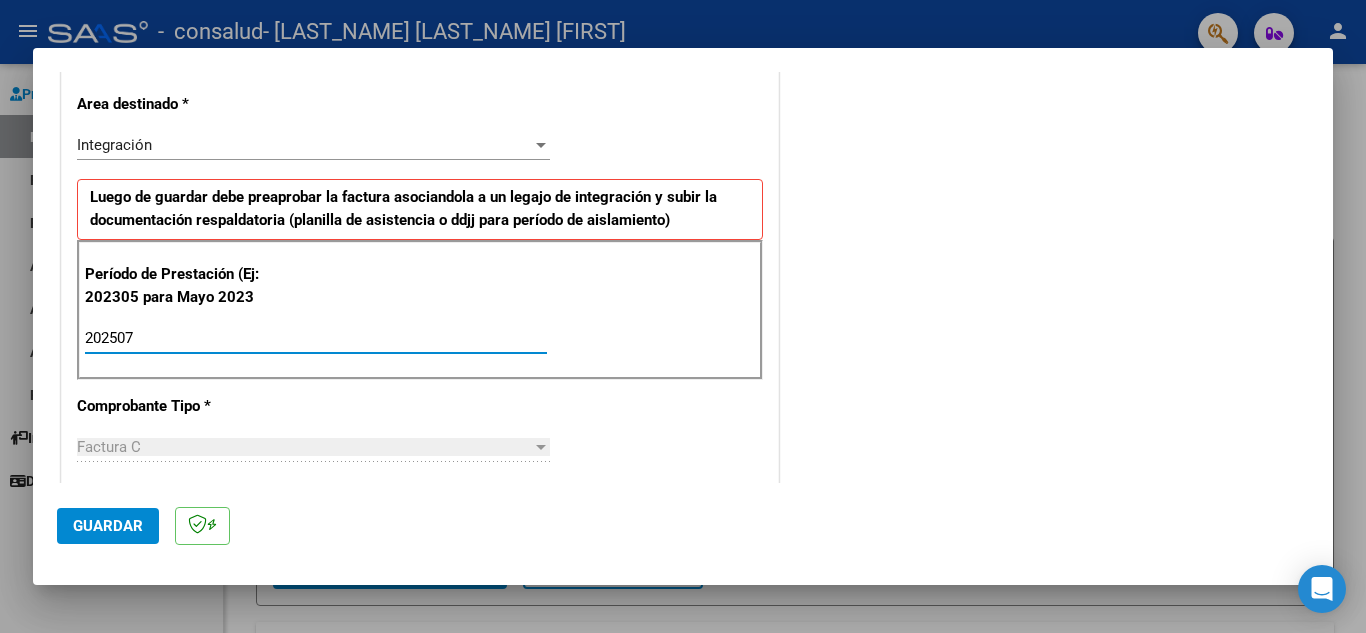 type on "202507" 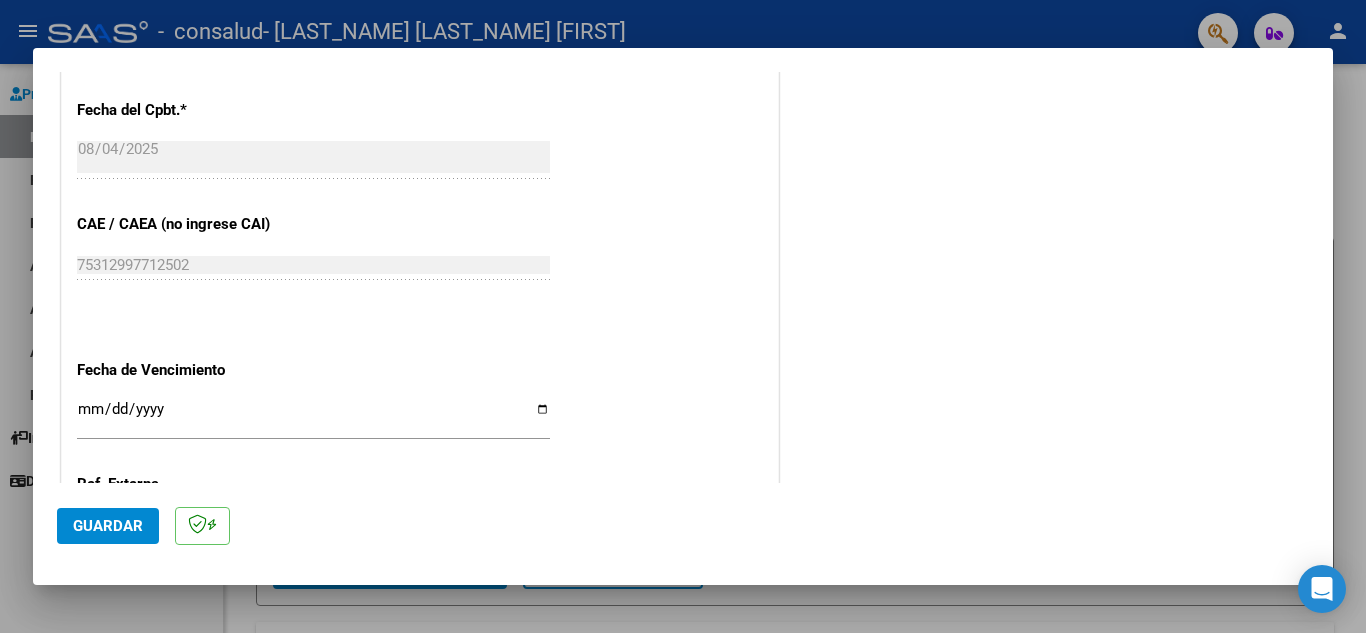 scroll, scrollTop: 1279, scrollLeft: 0, axis: vertical 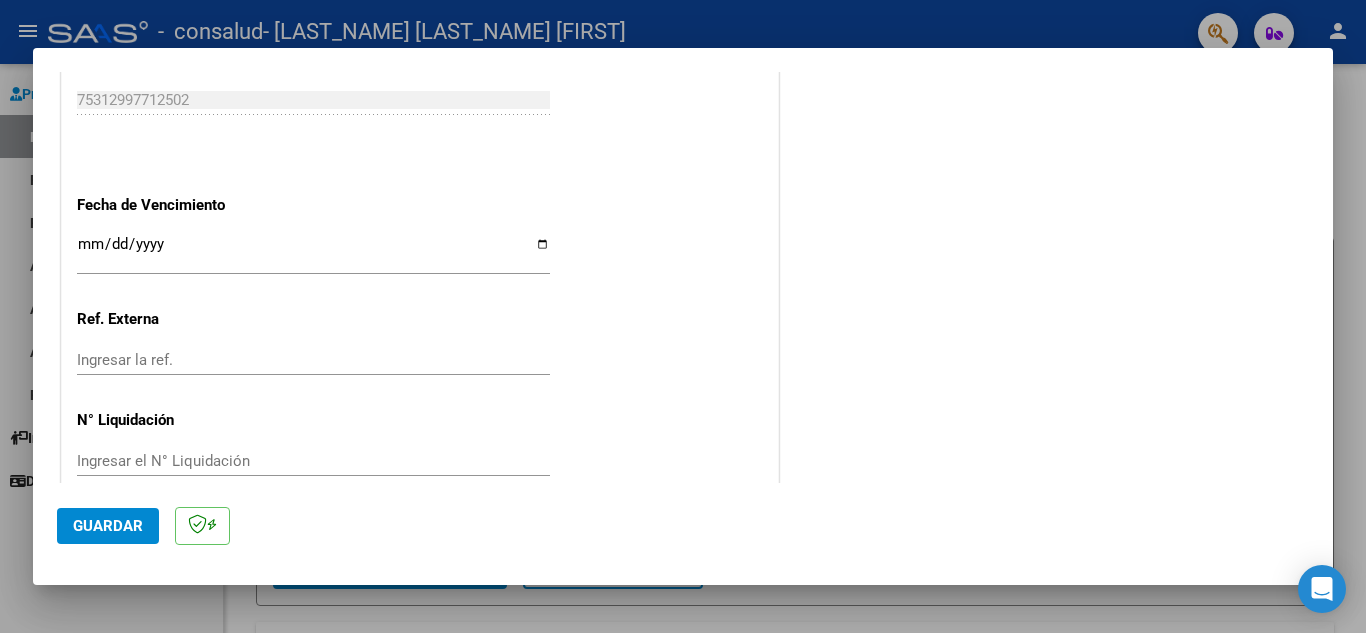 click on "Guardar" 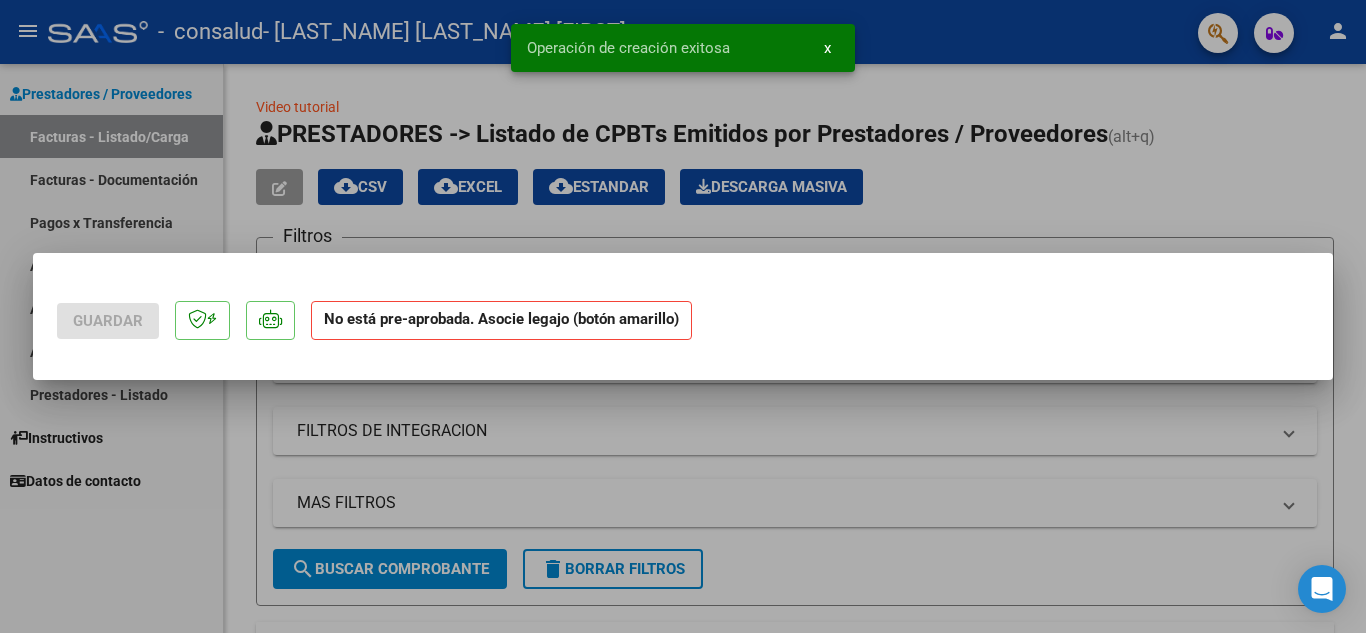 scroll, scrollTop: 0, scrollLeft: 0, axis: both 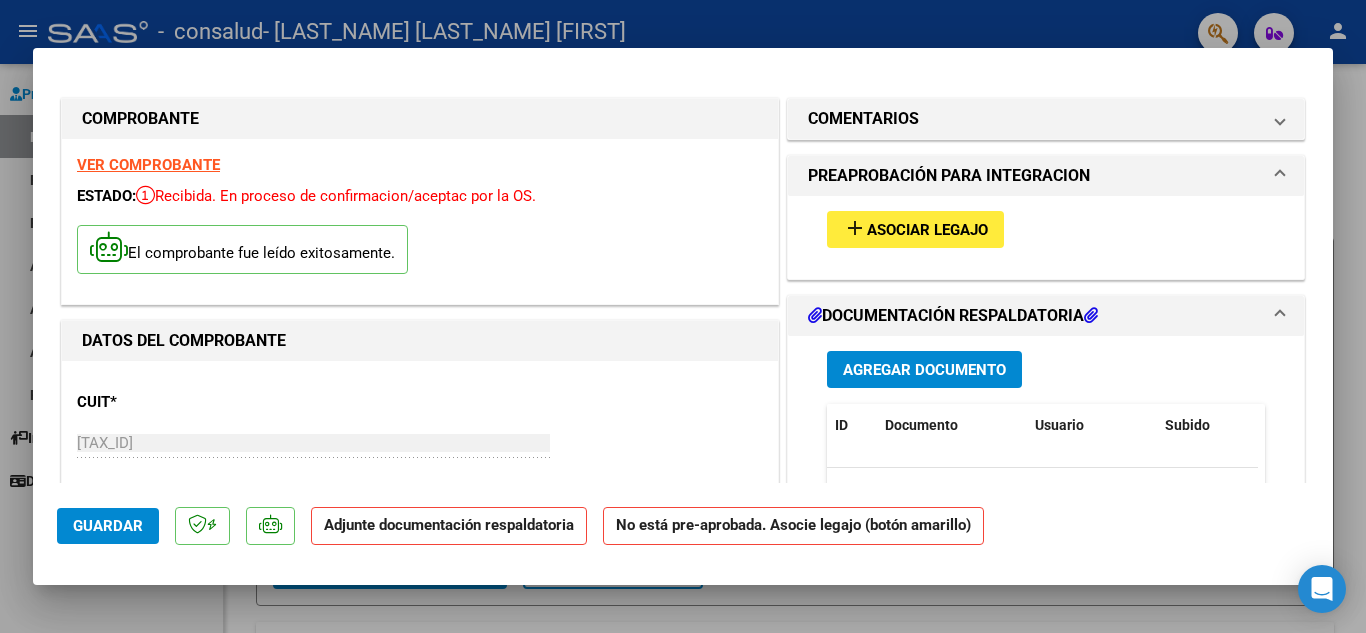 click on "Agregar Documento" at bounding box center [924, 370] 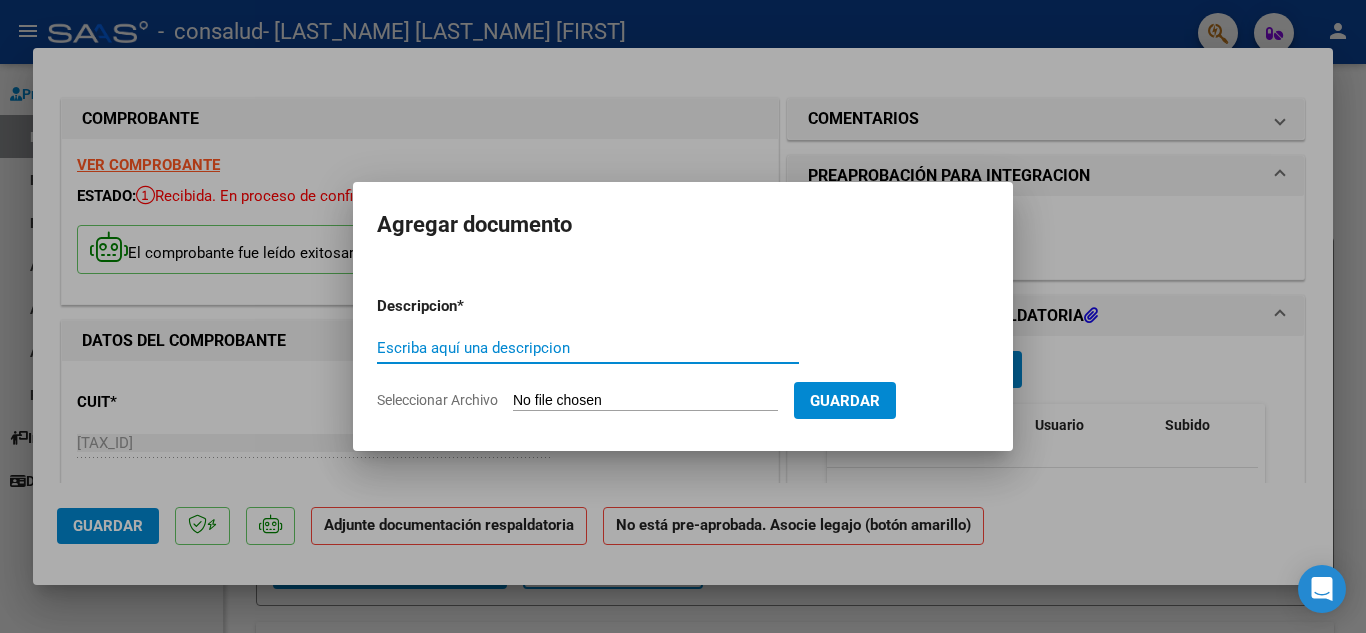 click at bounding box center [683, 316] 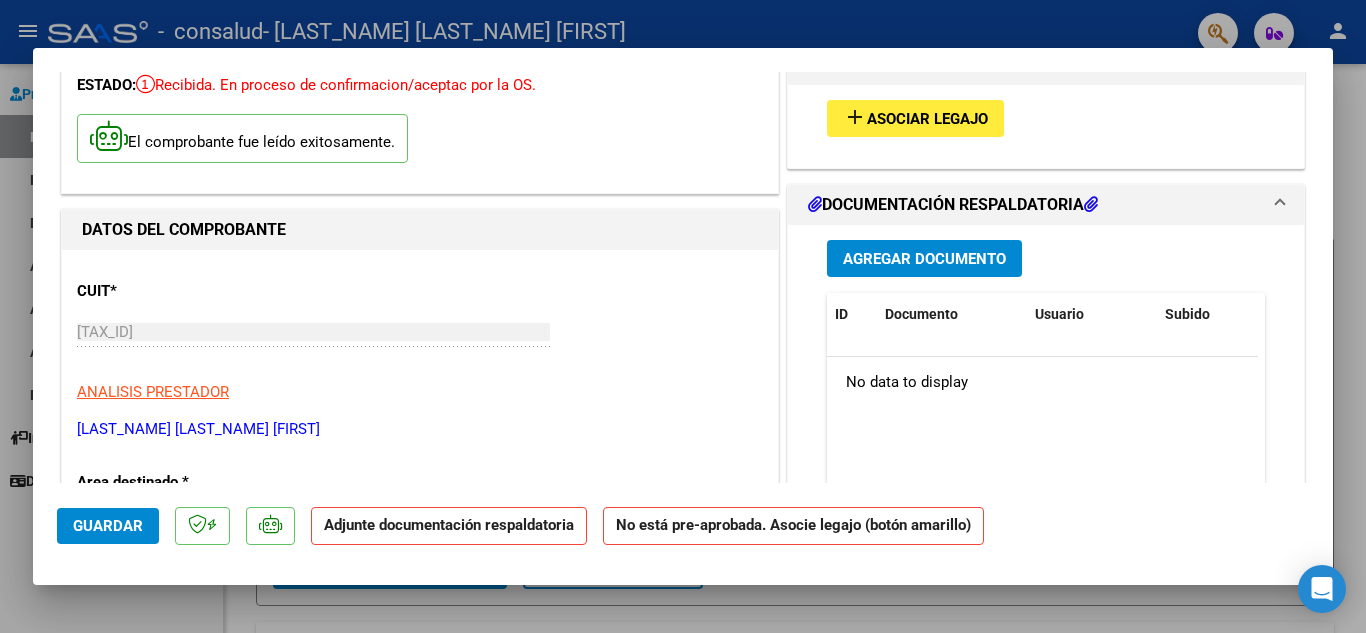 scroll, scrollTop: 74, scrollLeft: 0, axis: vertical 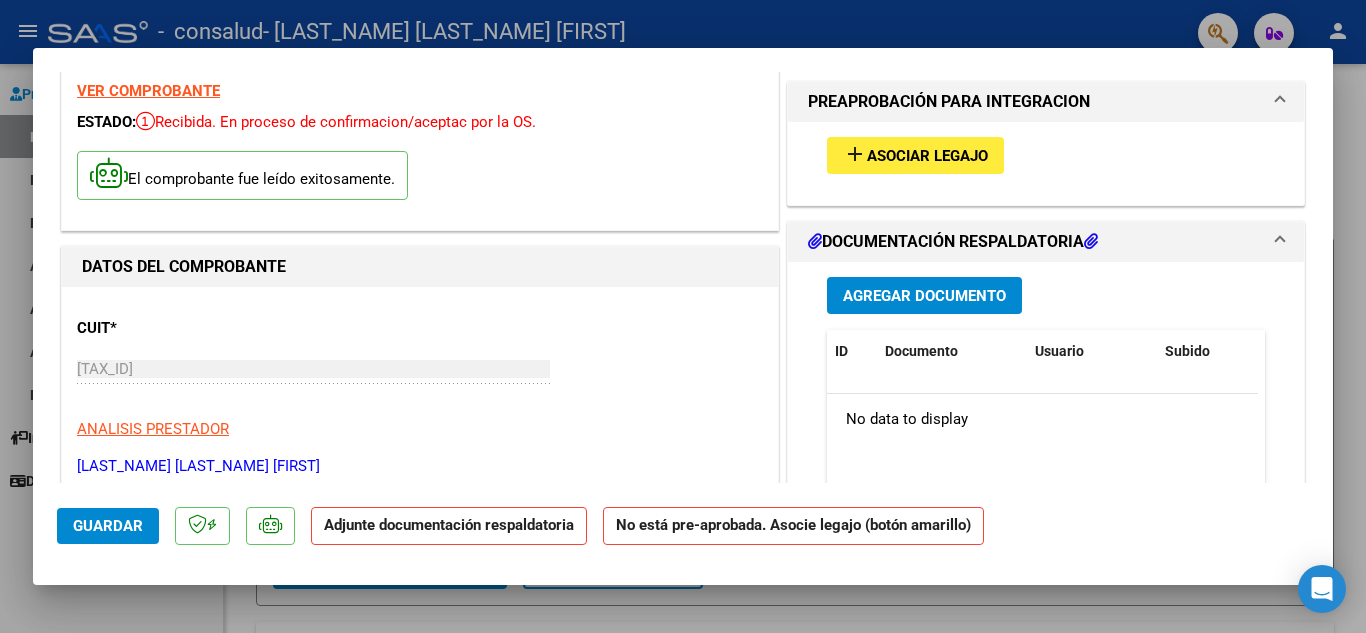 click on "Agregar Documento" at bounding box center (924, 296) 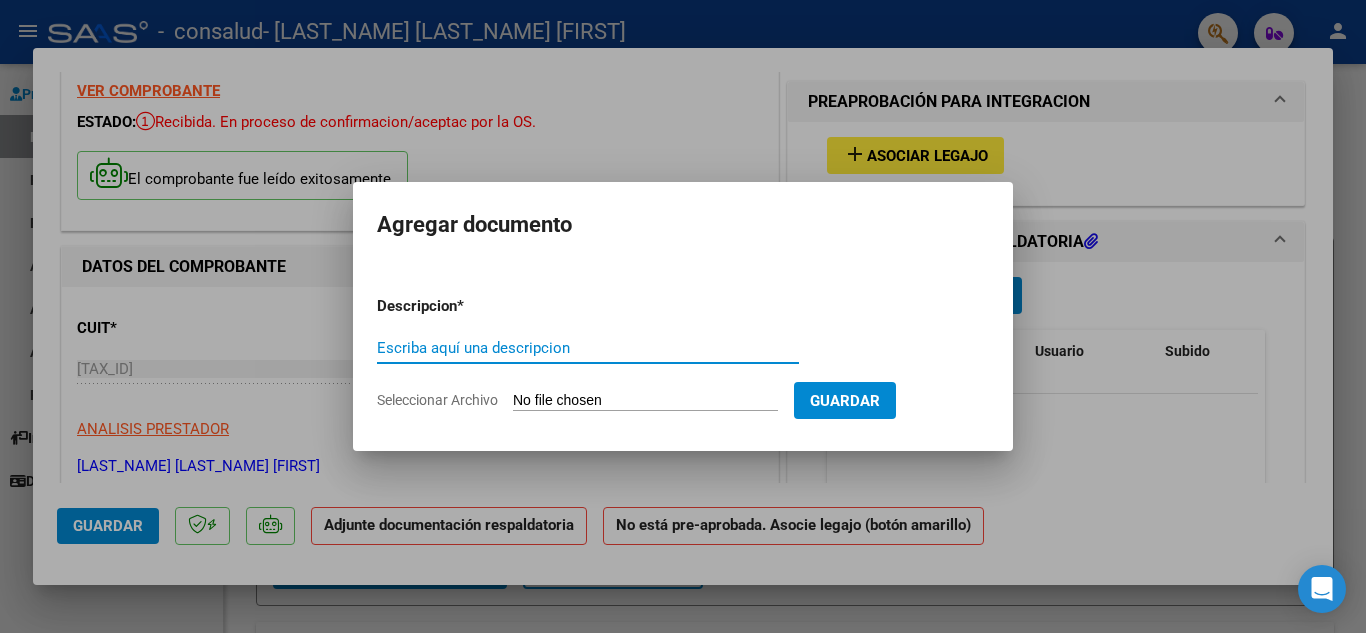 click on "Escriba aquí una descripcion" at bounding box center (588, 348) 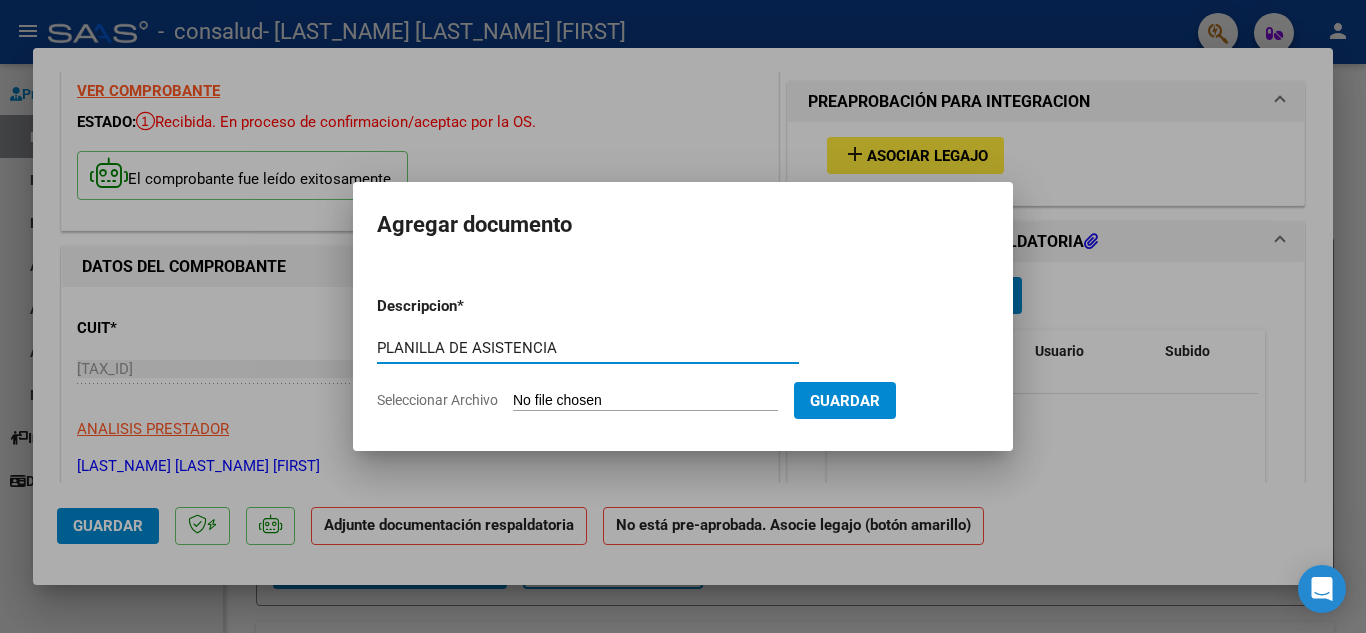 type on "PLANILLA DE ASISTENCIA" 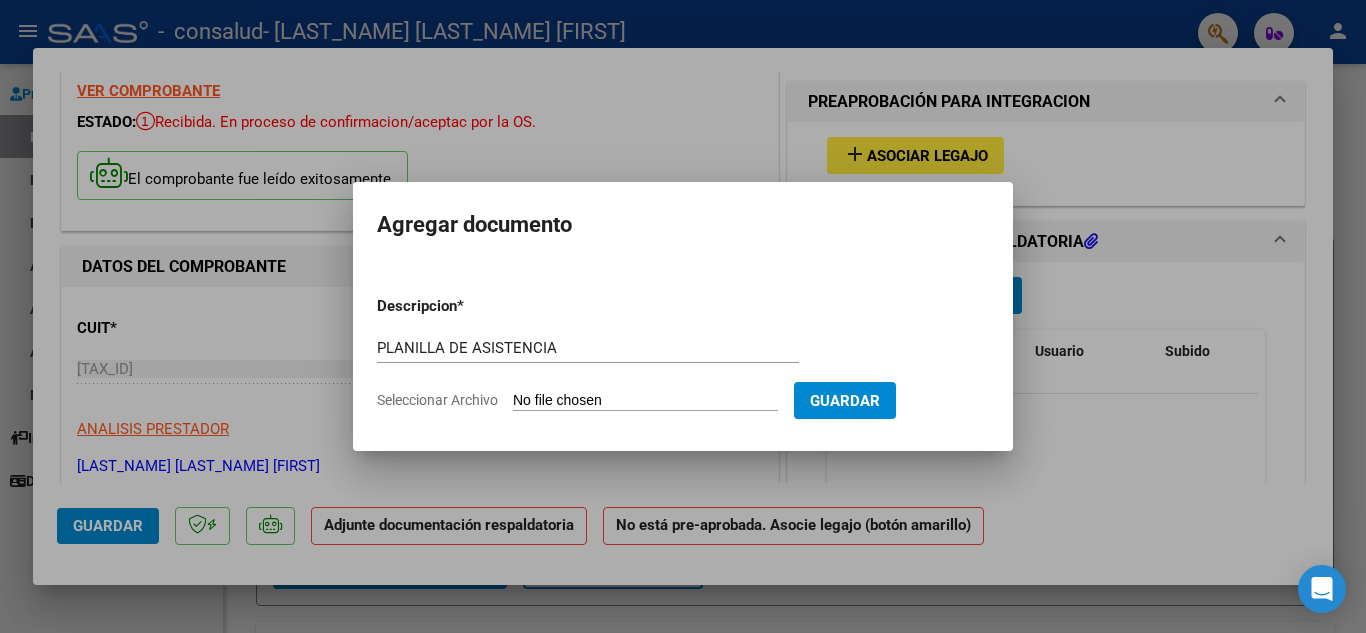 type on "C:\fakepath\[LAST_NAME] [FIRST] [NUMBER].pdf" 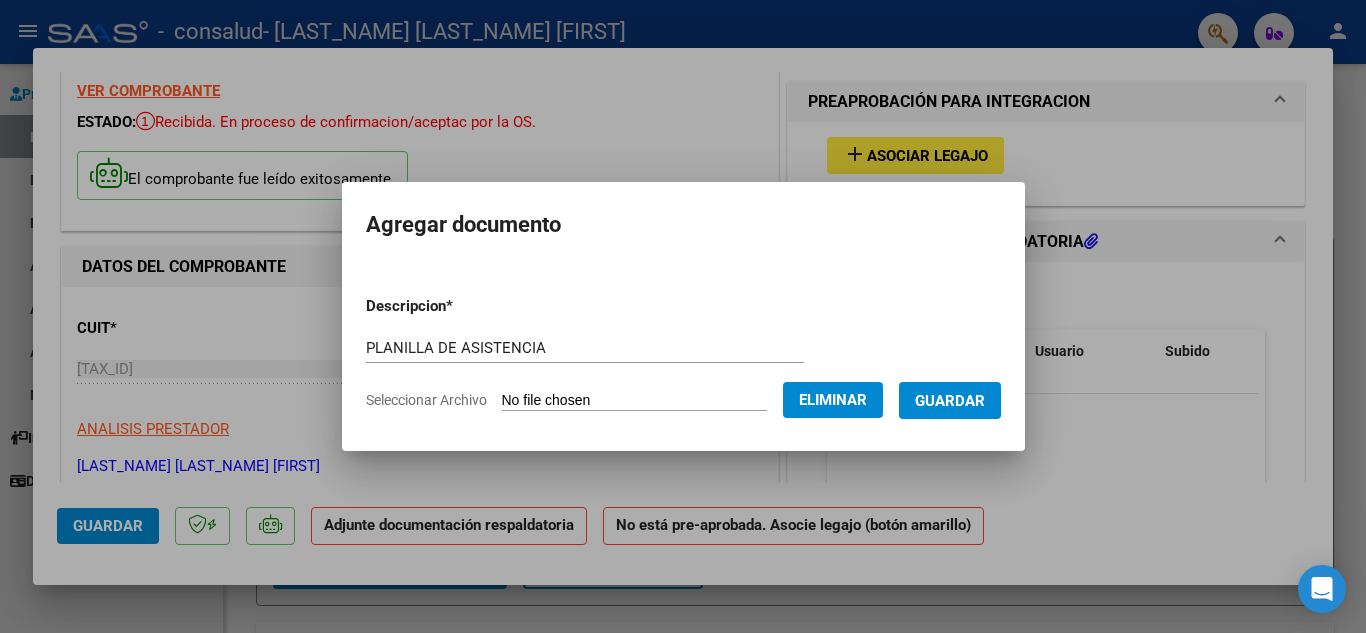 click on "Guardar" at bounding box center [950, 401] 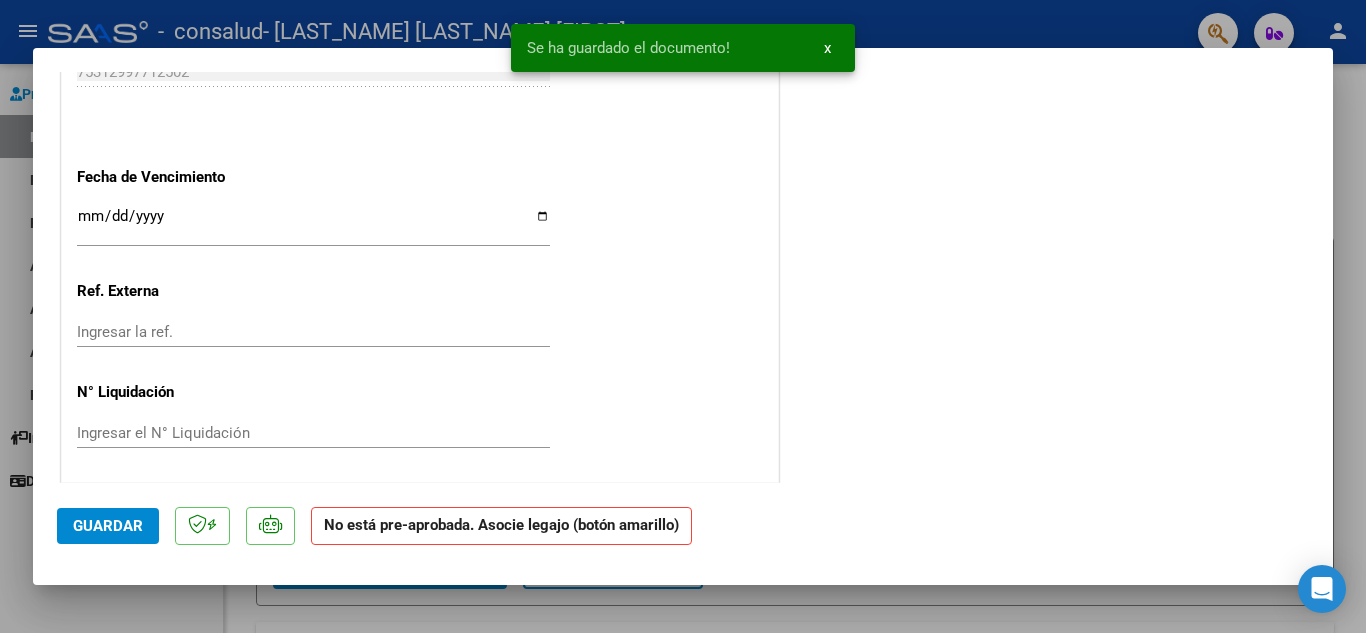 scroll, scrollTop: 1326, scrollLeft: 0, axis: vertical 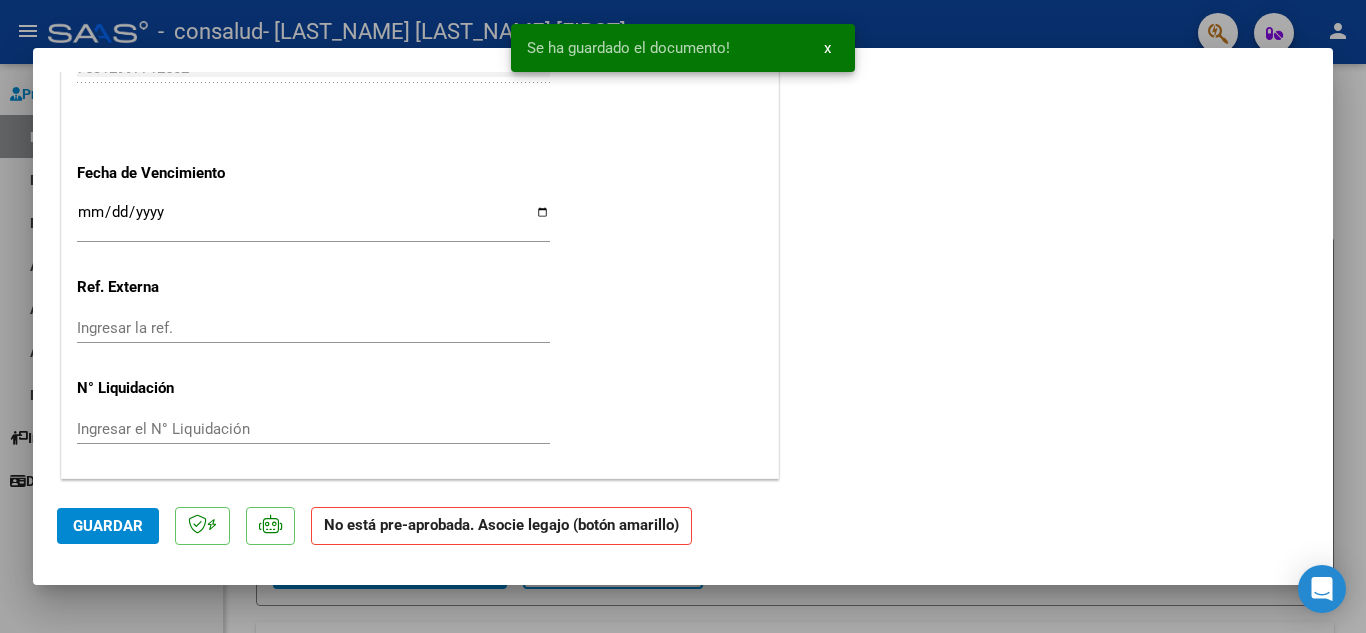 click on "Guardar" 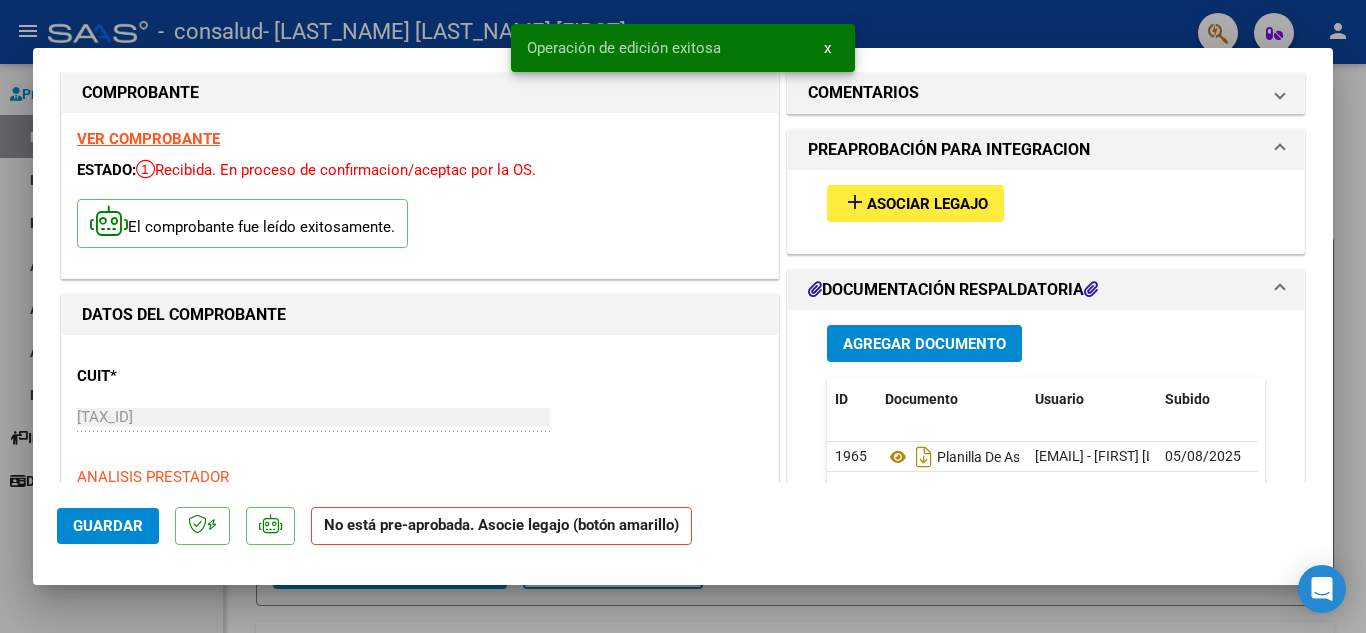 scroll, scrollTop: 0, scrollLeft: 0, axis: both 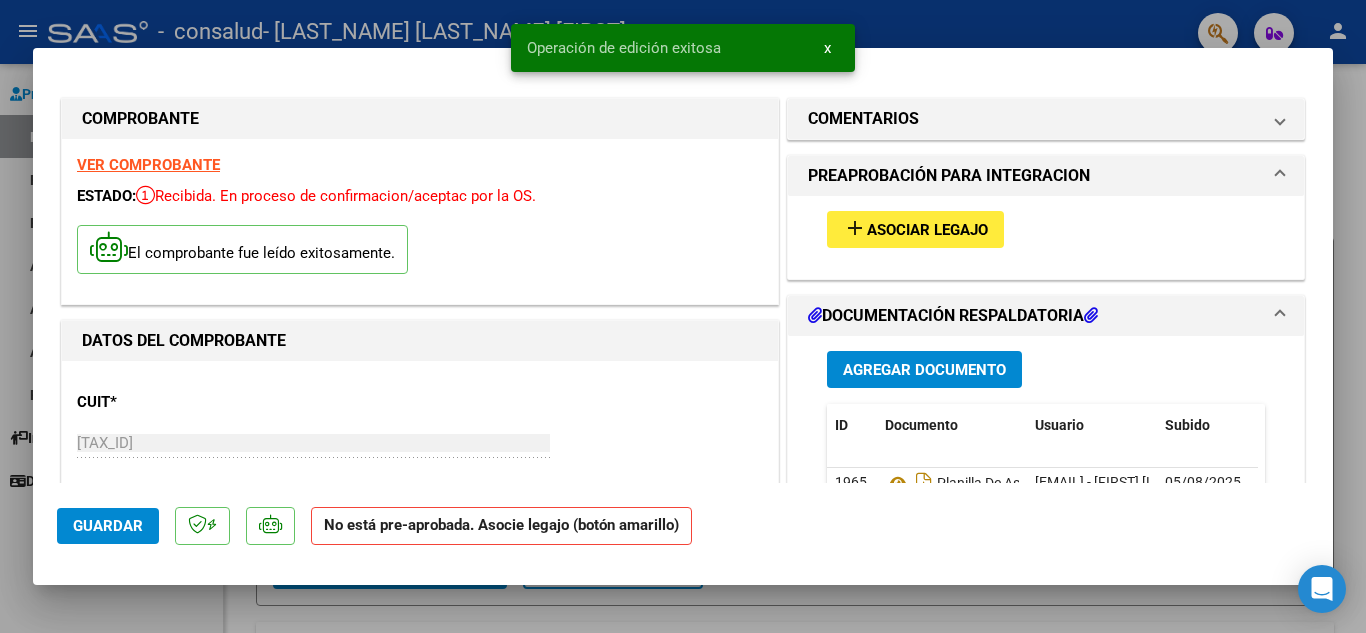 click on "Asociar Legajo" at bounding box center (927, 230) 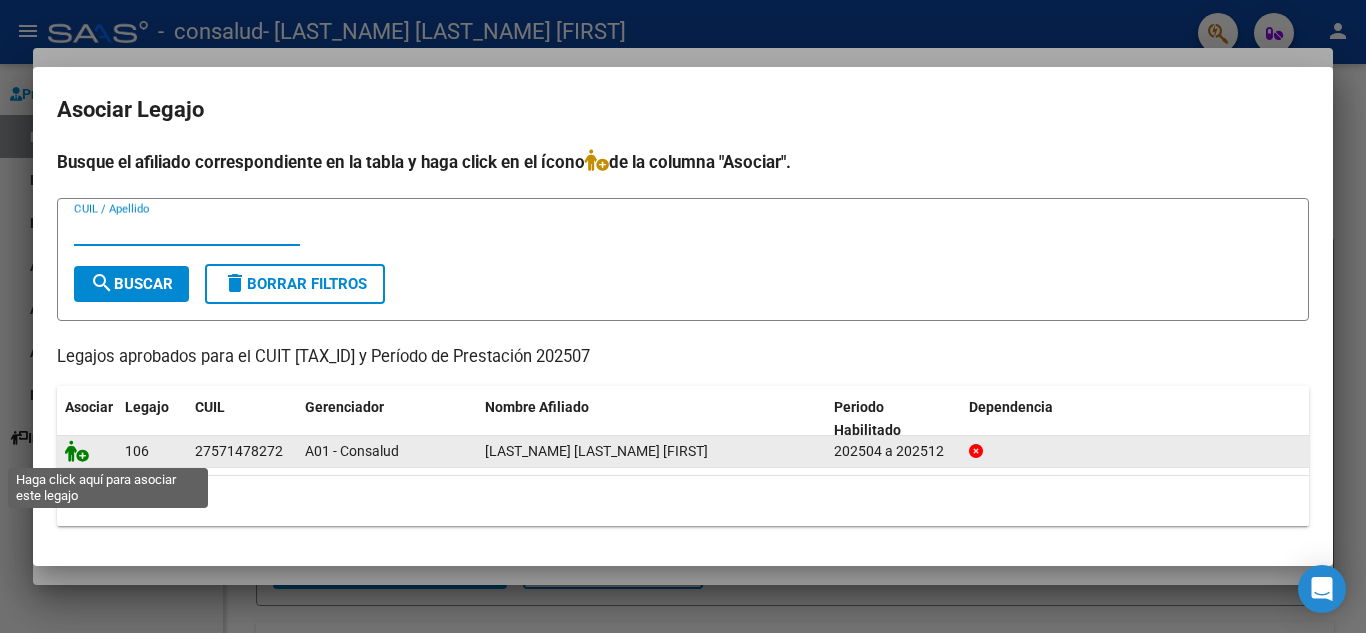 click 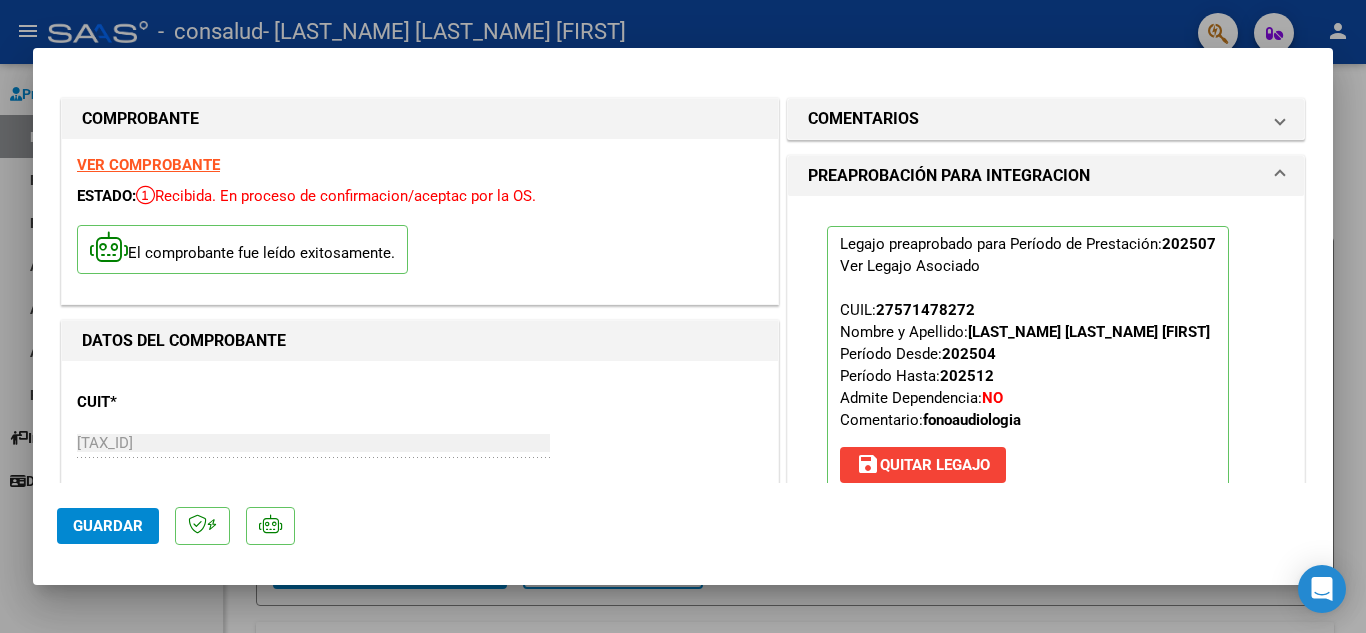 click on "Guardar" 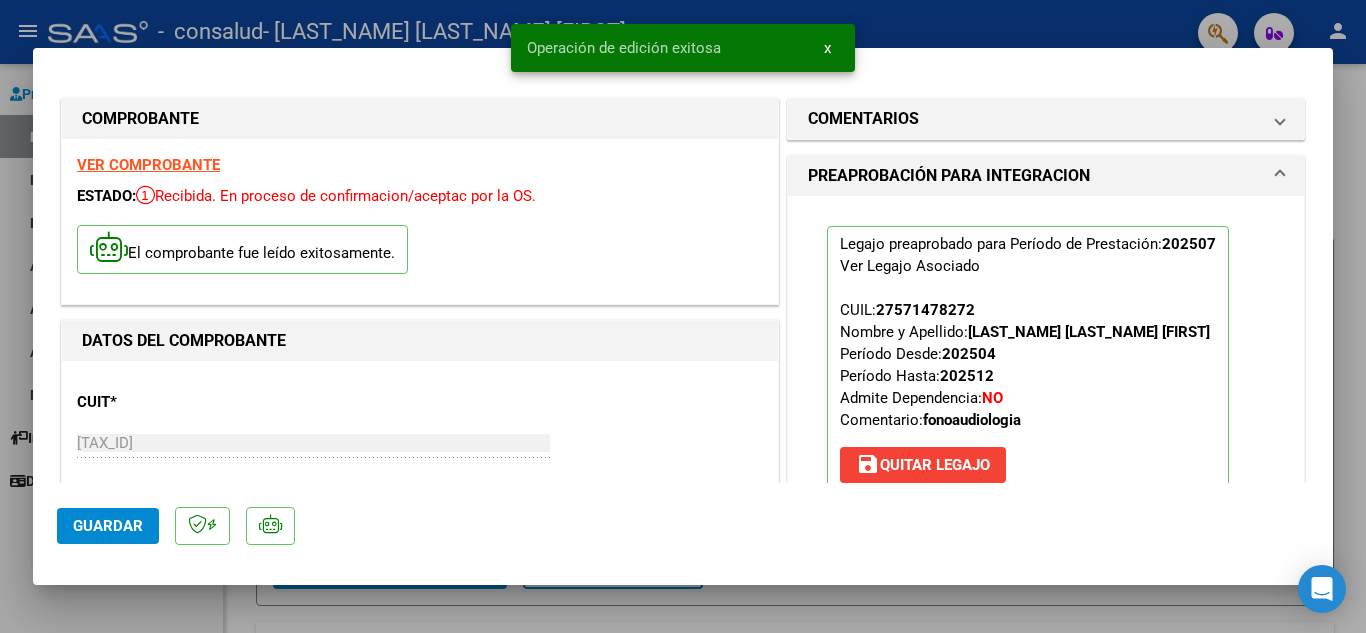 click at bounding box center (683, 316) 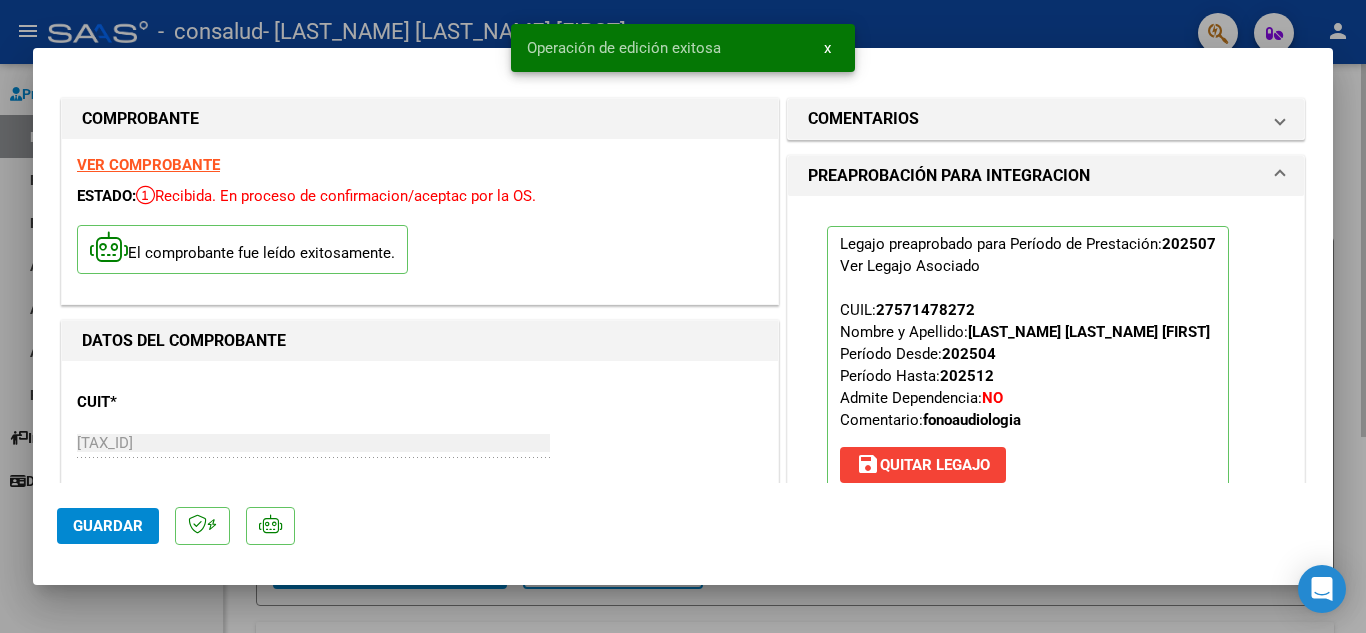 type 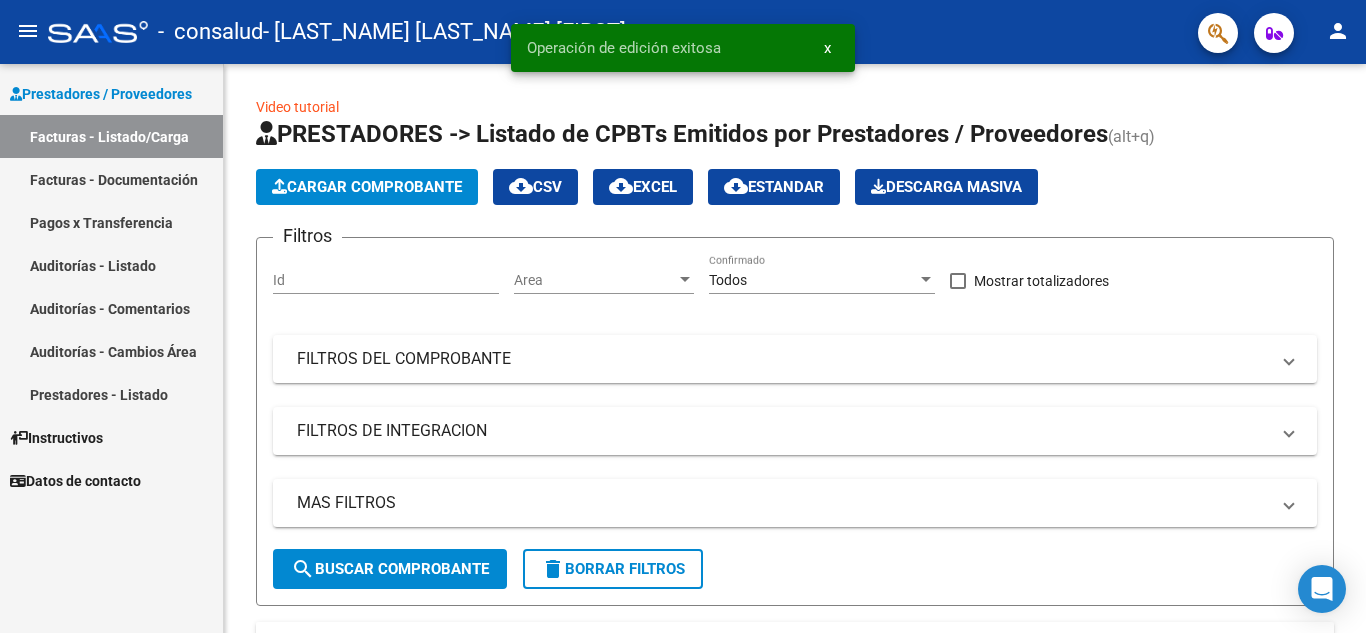 click on "Facturas - Documentación" at bounding box center (111, 179) 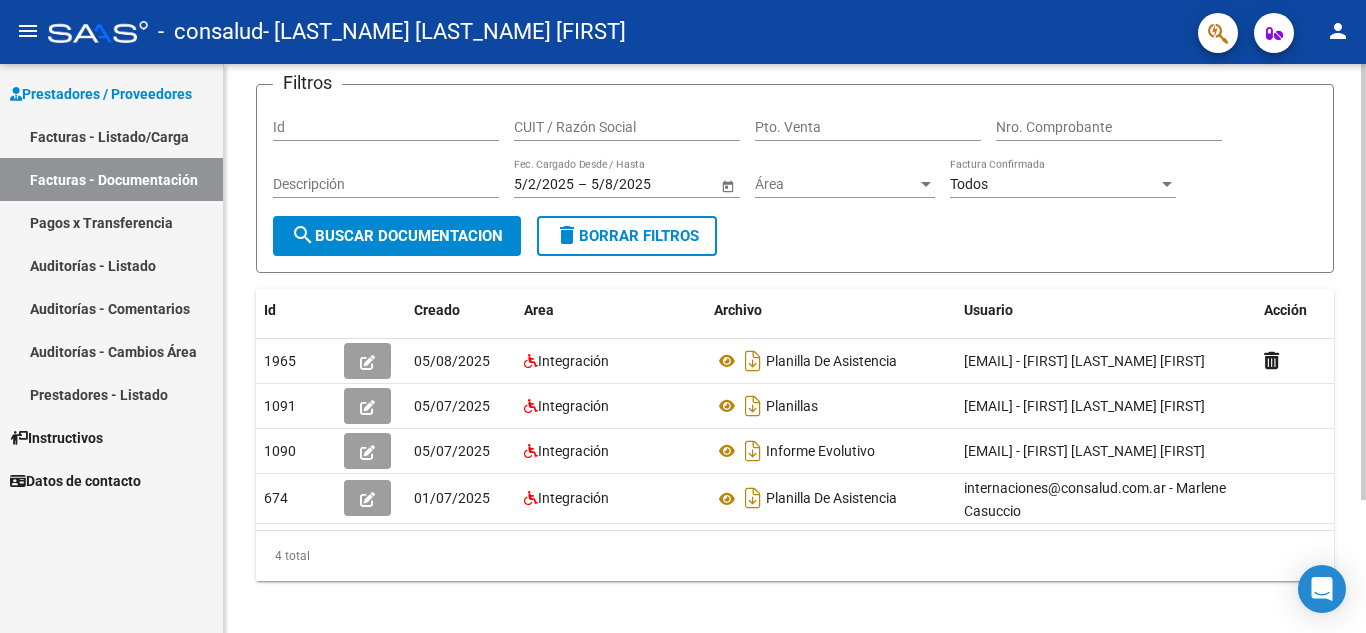 scroll, scrollTop: 174, scrollLeft: 0, axis: vertical 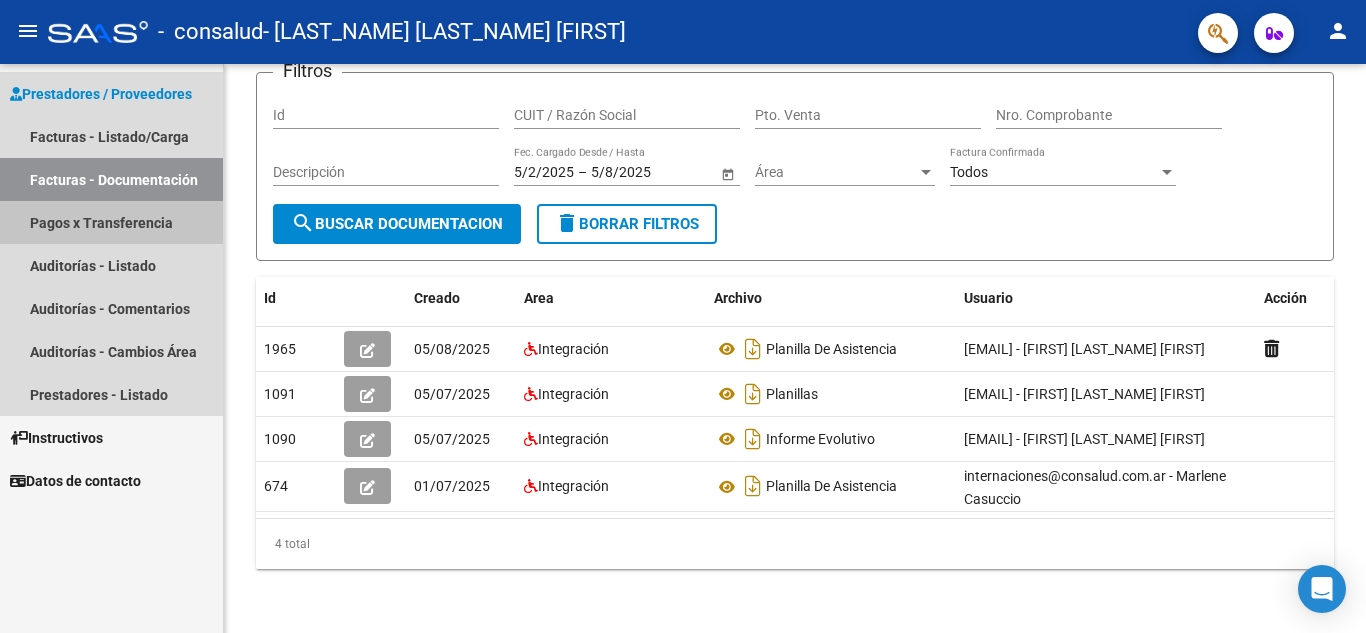 click on "Pagos x Transferencia" at bounding box center [111, 222] 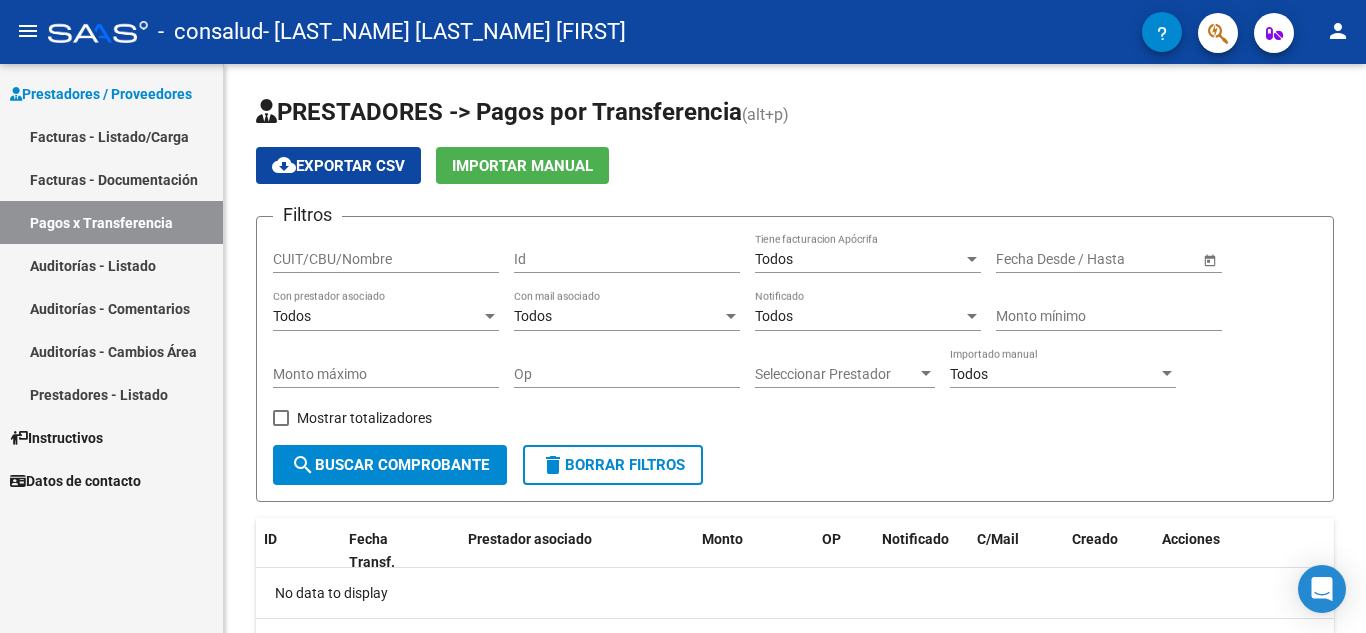 click on "Auditorías - Listado" at bounding box center (111, 265) 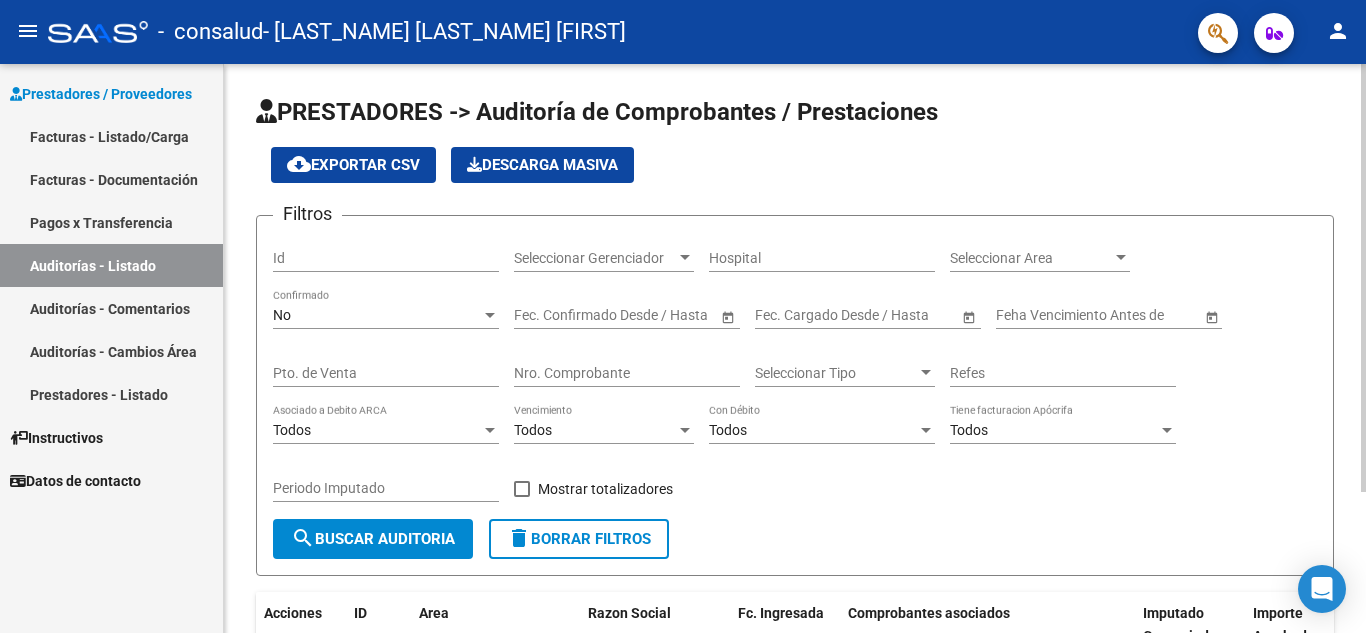scroll, scrollTop: 188, scrollLeft: 0, axis: vertical 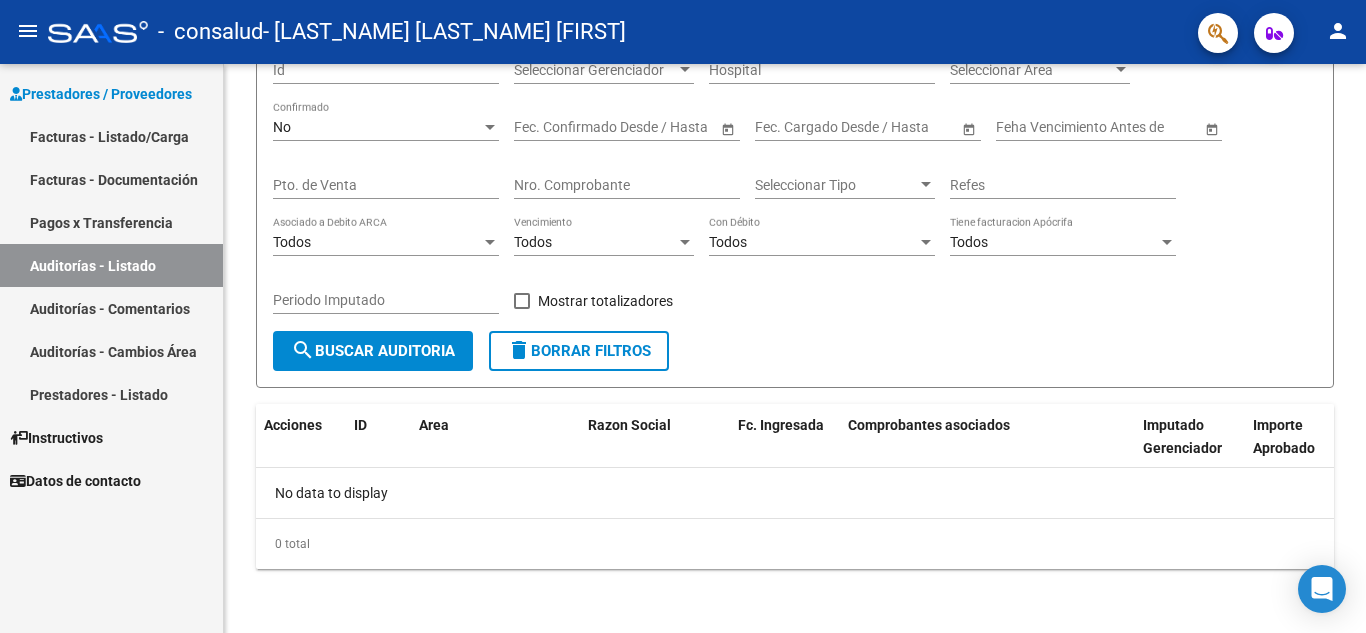 click on "Auditorías - Comentarios" at bounding box center [111, 308] 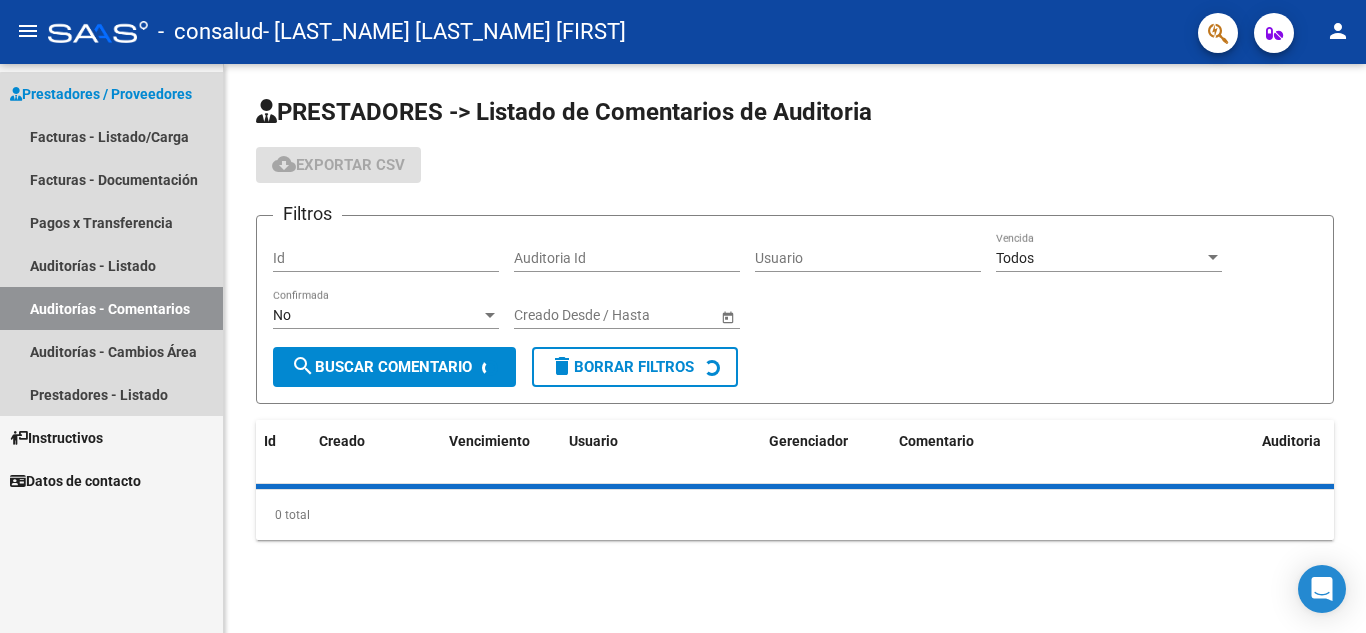 scroll, scrollTop: 0, scrollLeft: 0, axis: both 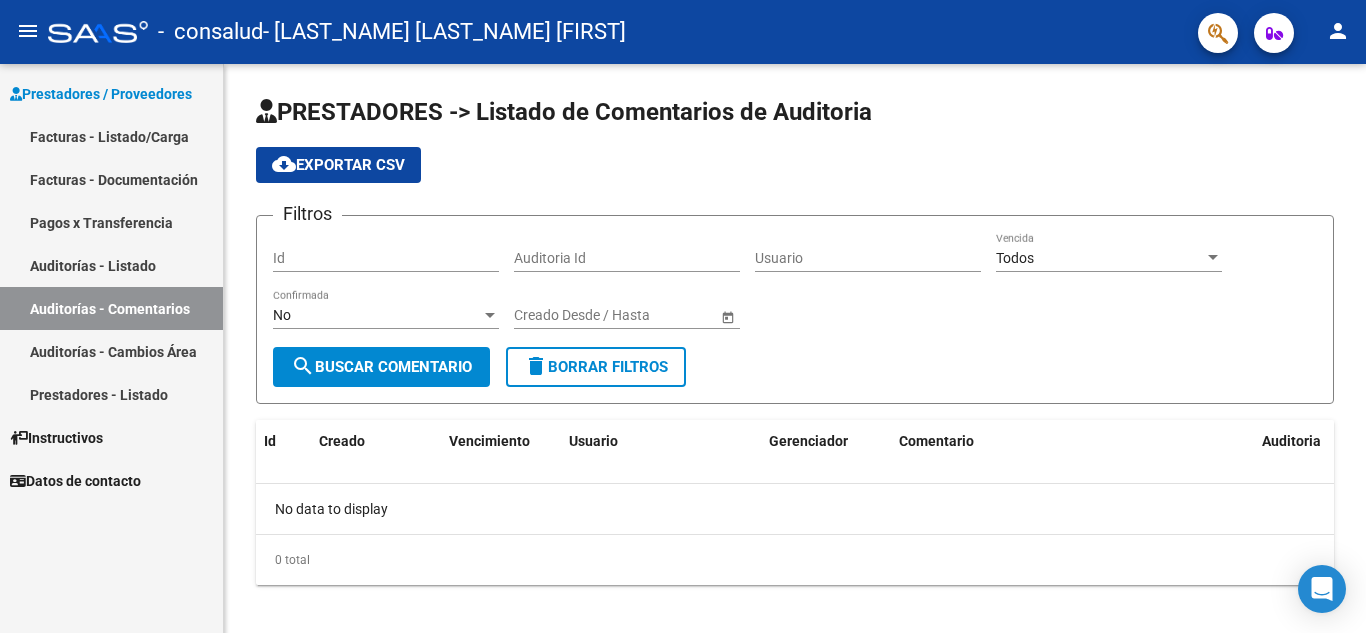 click on "Auditorías - Cambios Área" at bounding box center [111, 351] 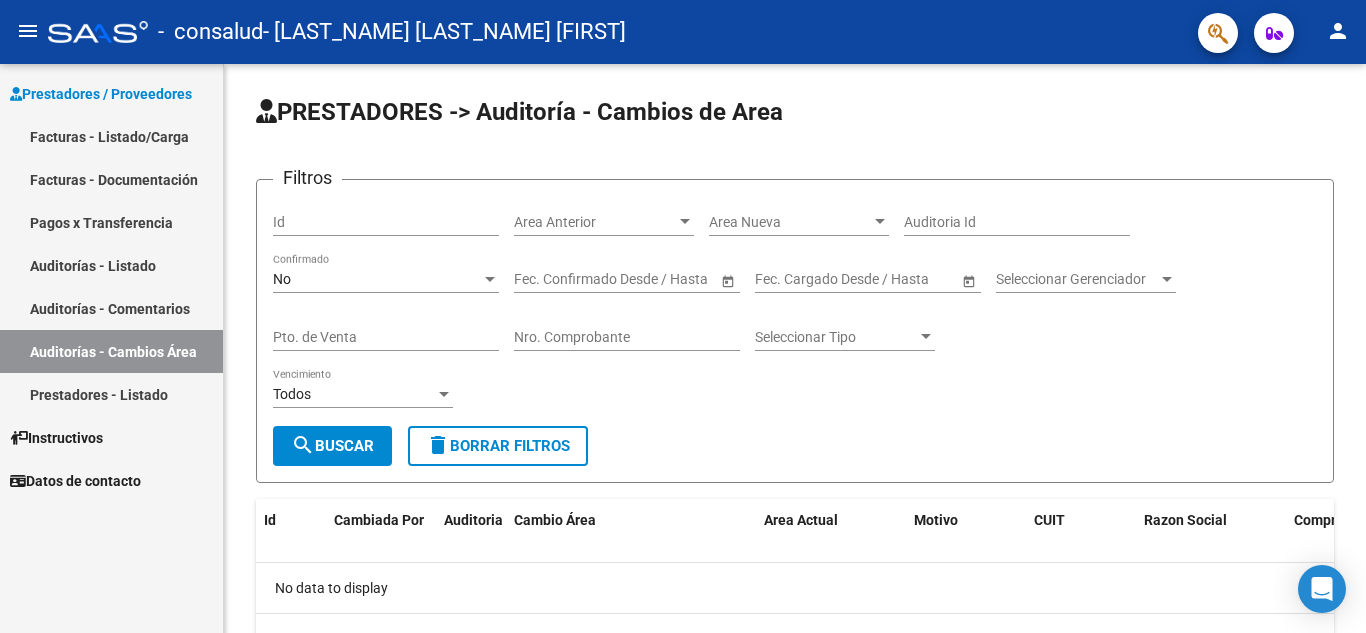 click on "Prestadores - Listado" at bounding box center (111, 394) 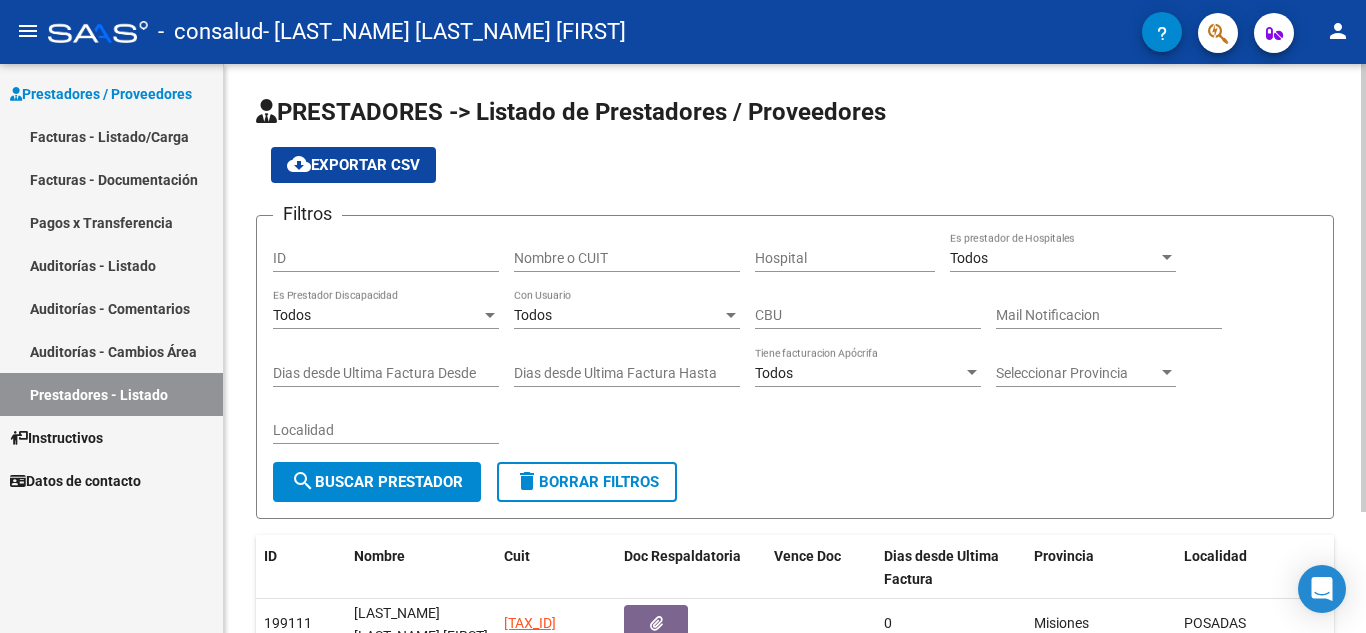 scroll, scrollTop: 153, scrollLeft: 0, axis: vertical 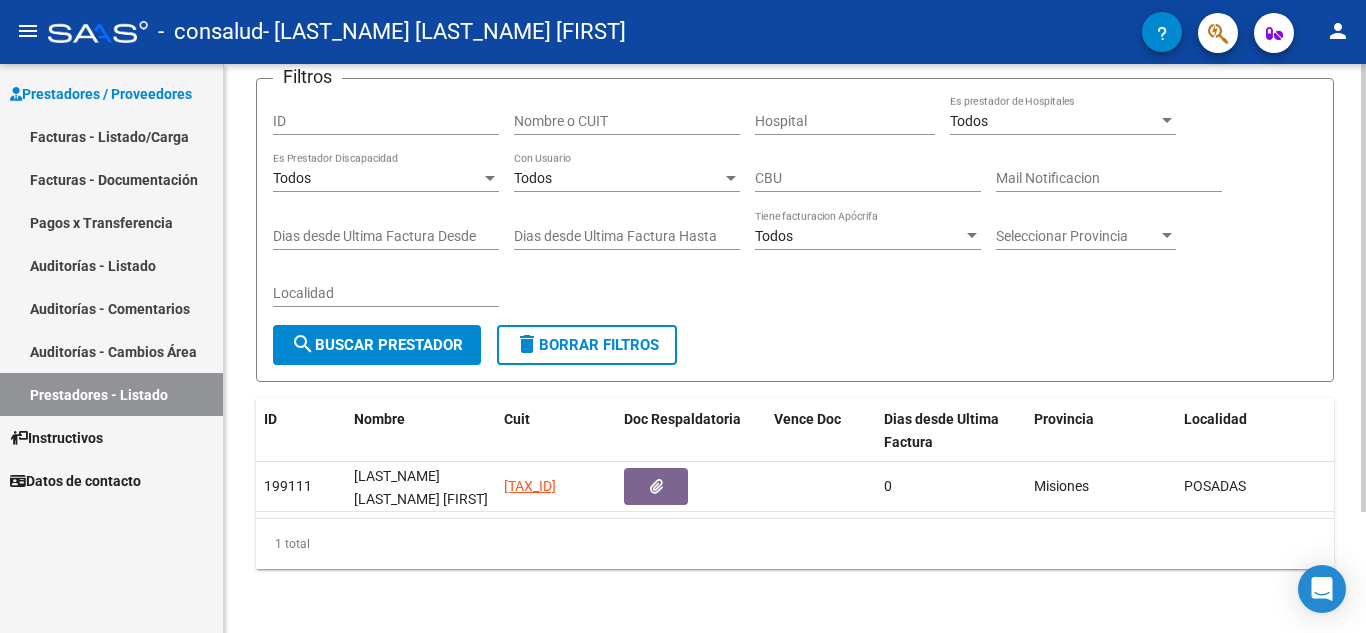 drag, startPoint x: 531, startPoint y: 521, endPoint x: 452, endPoint y: 511, distance: 79.630394 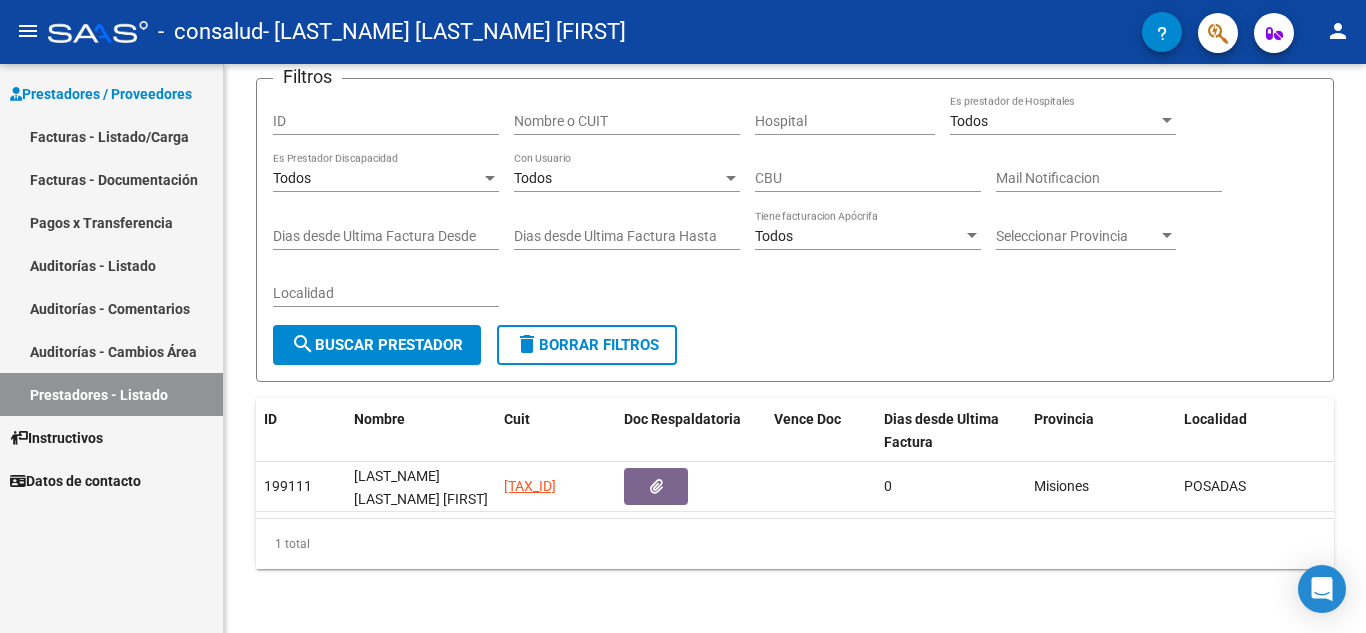 click on "Facturas - Listado/Carga" at bounding box center [111, 136] 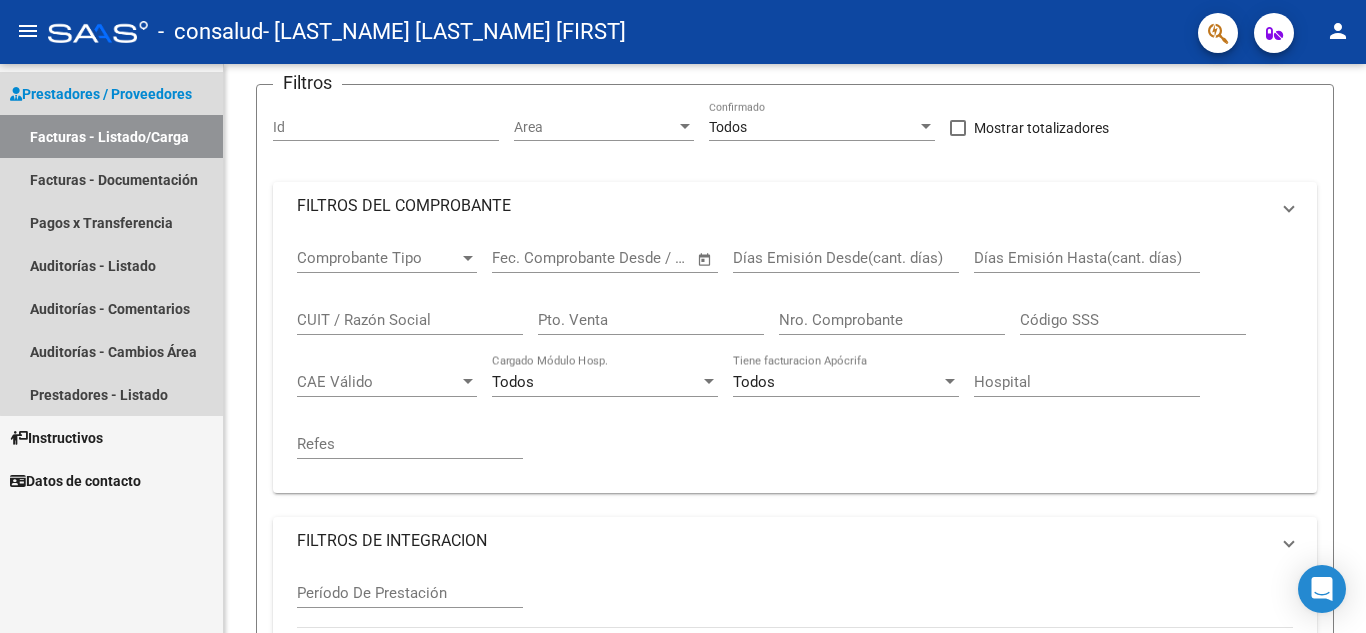 scroll, scrollTop: 0, scrollLeft: 0, axis: both 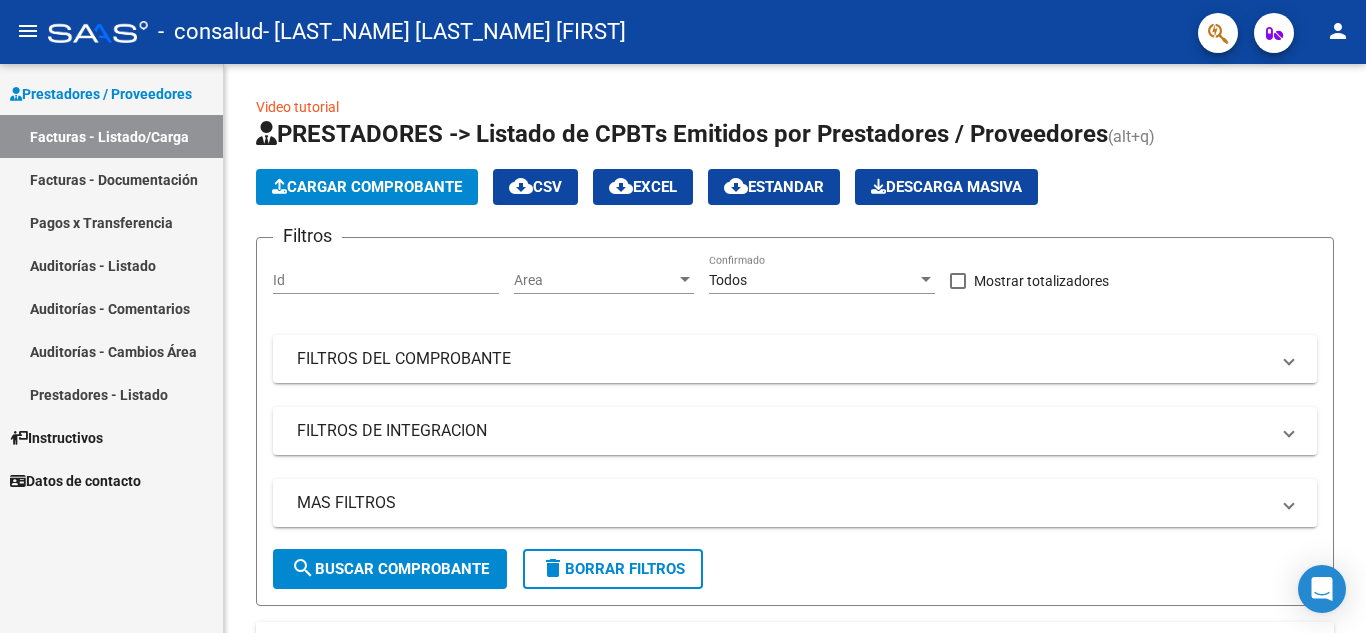 click on "Auditorías - Comentarios" at bounding box center (111, 308) 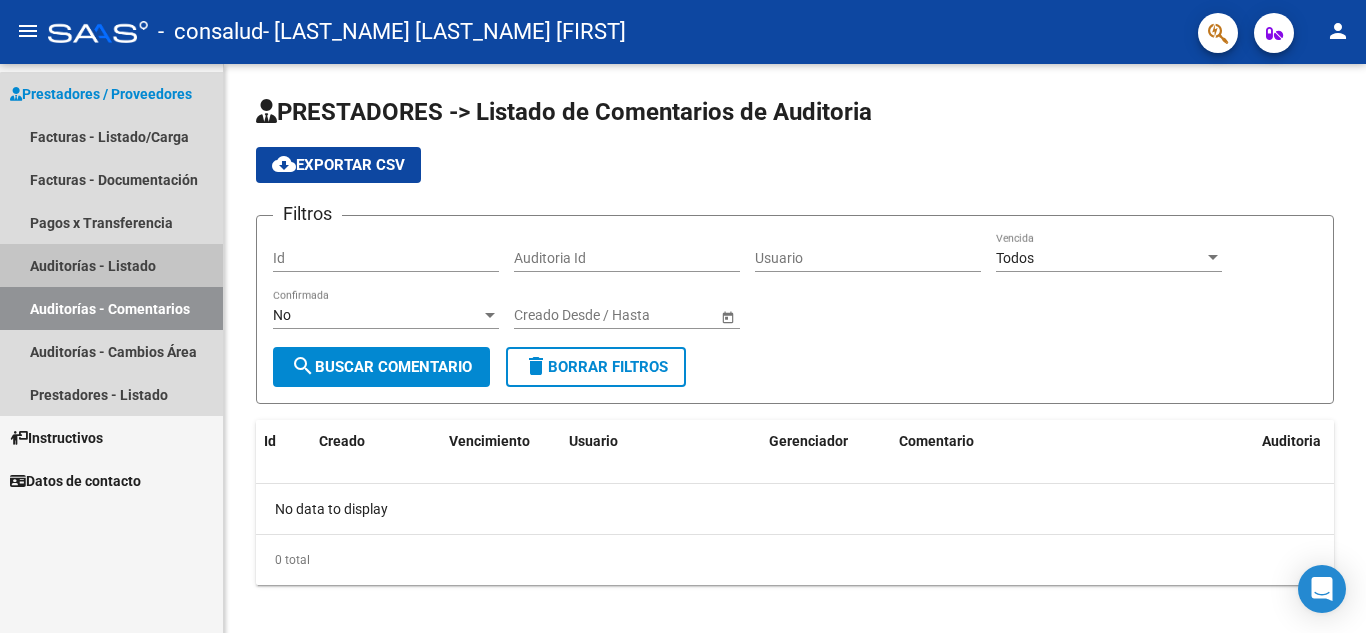 click on "Auditorías - Listado" at bounding box center [111, 265] 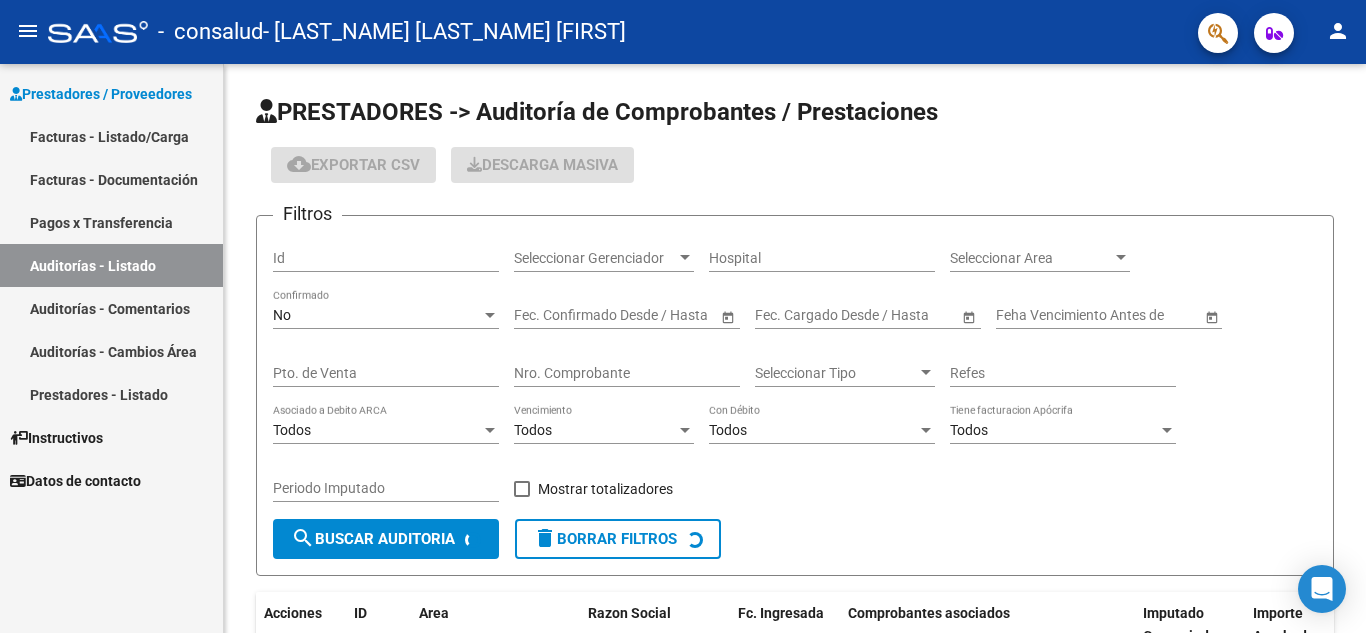 click on "Auditorías - Comentarios" at bounding box center (111, 308) 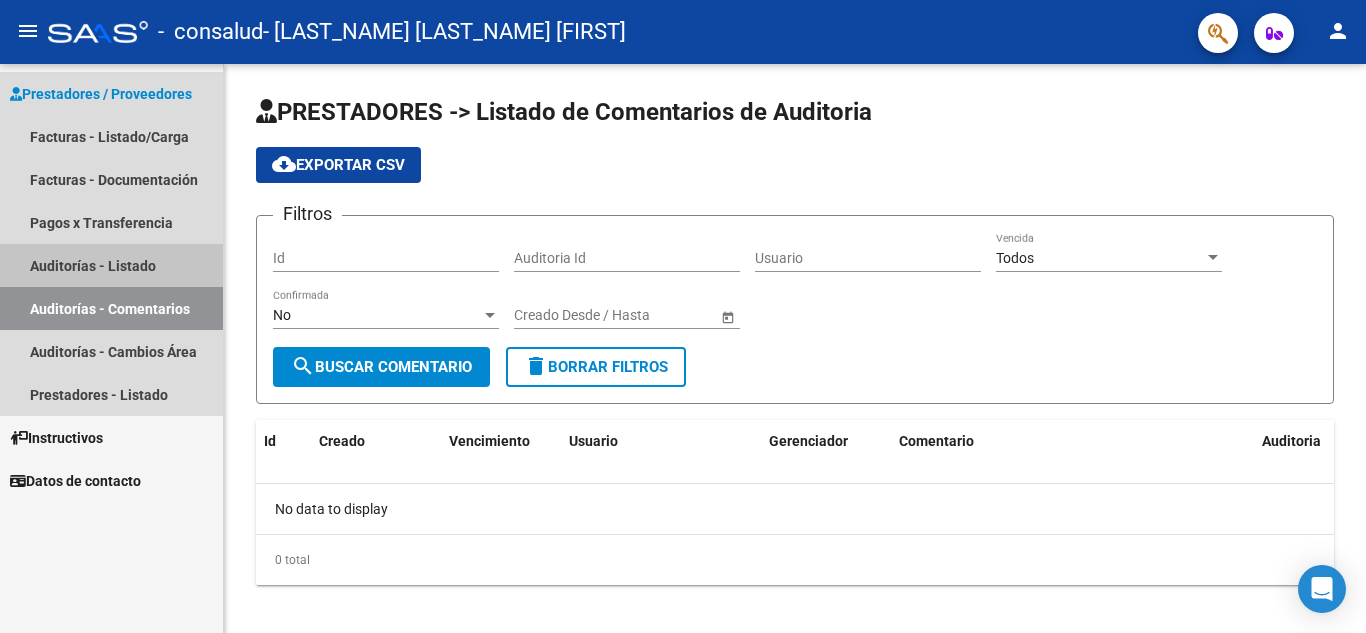 click on "Auditorías - Listado" at bounding box center (111, 265) 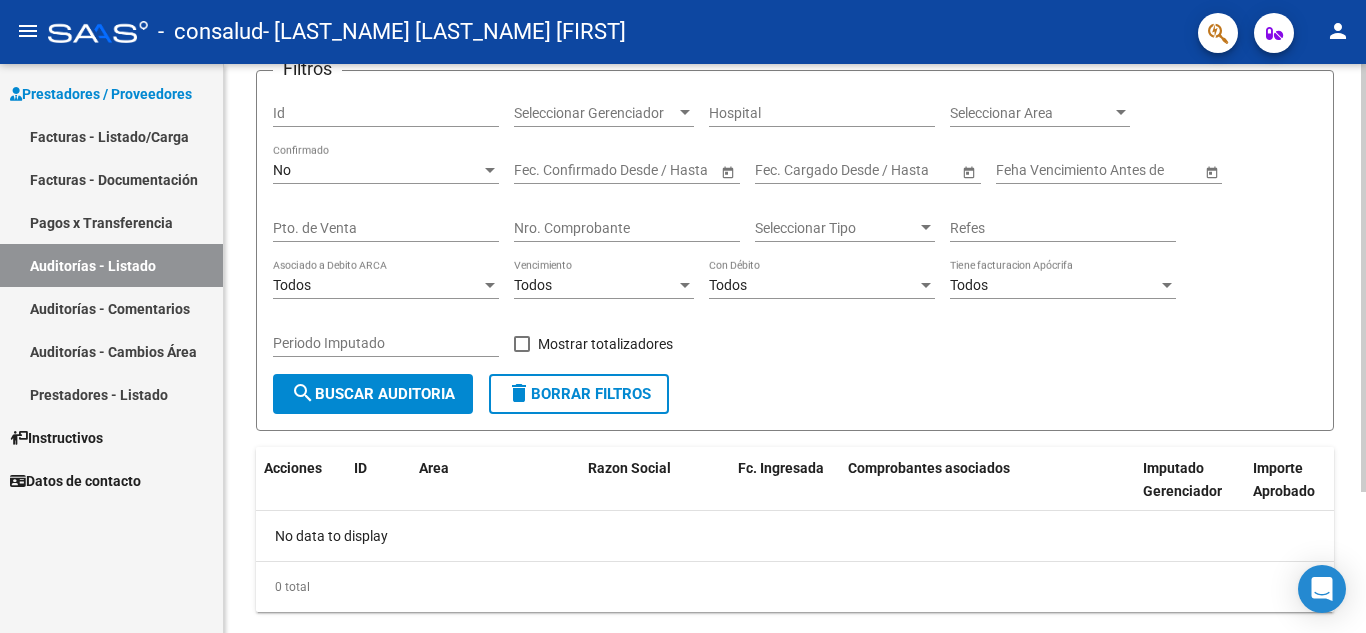 scroll, scrollTop: 188, scrollLeft: 0, axis: vertical 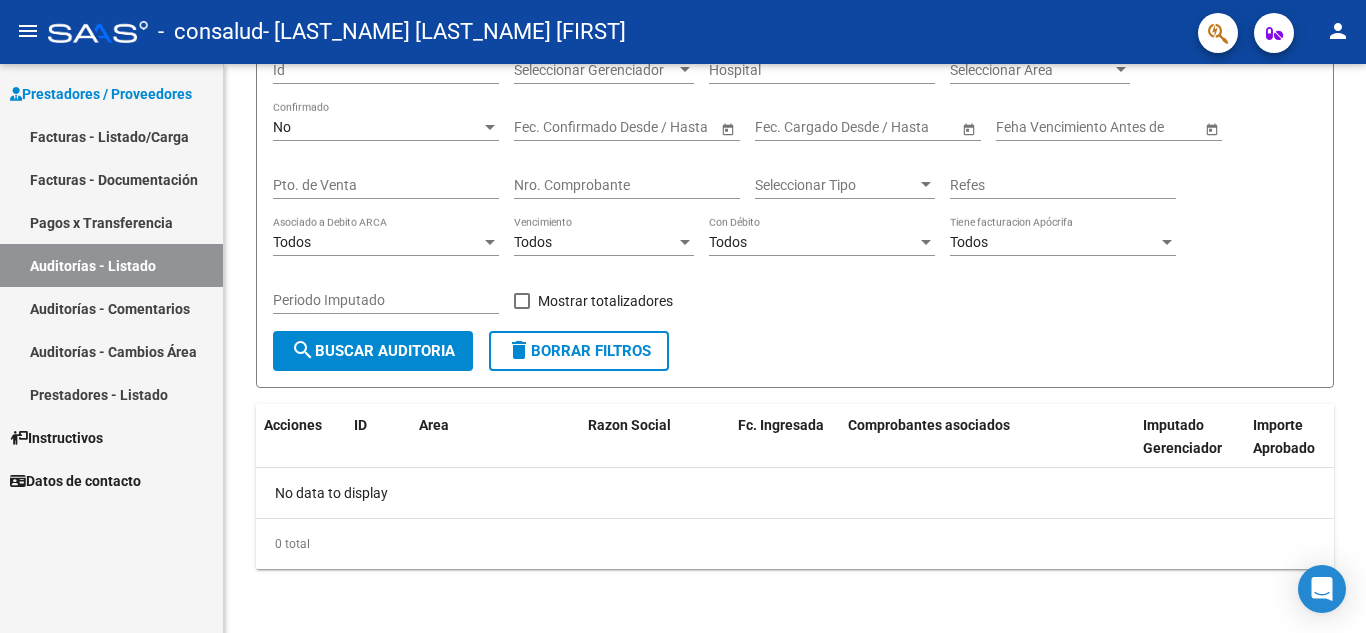 click on "Pagos x Transferencia" at bounding box center [111, 222] 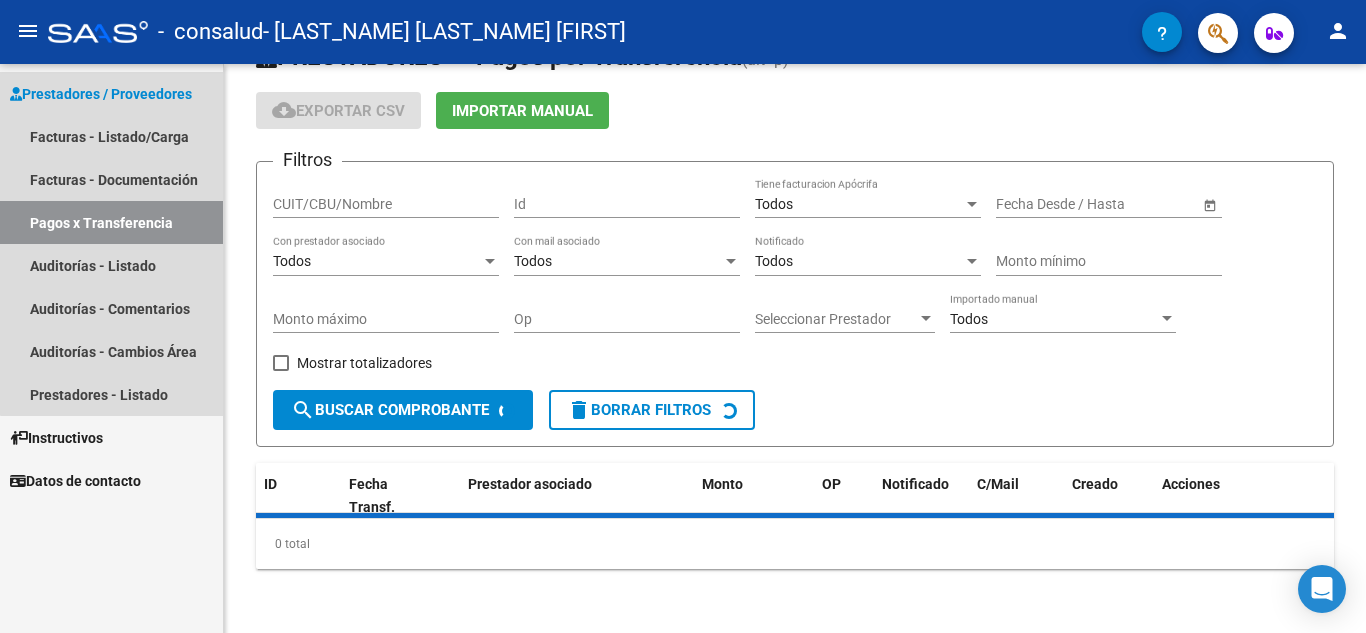 scroll, scrollTop: 0, scrollLeft: 0, axis: both 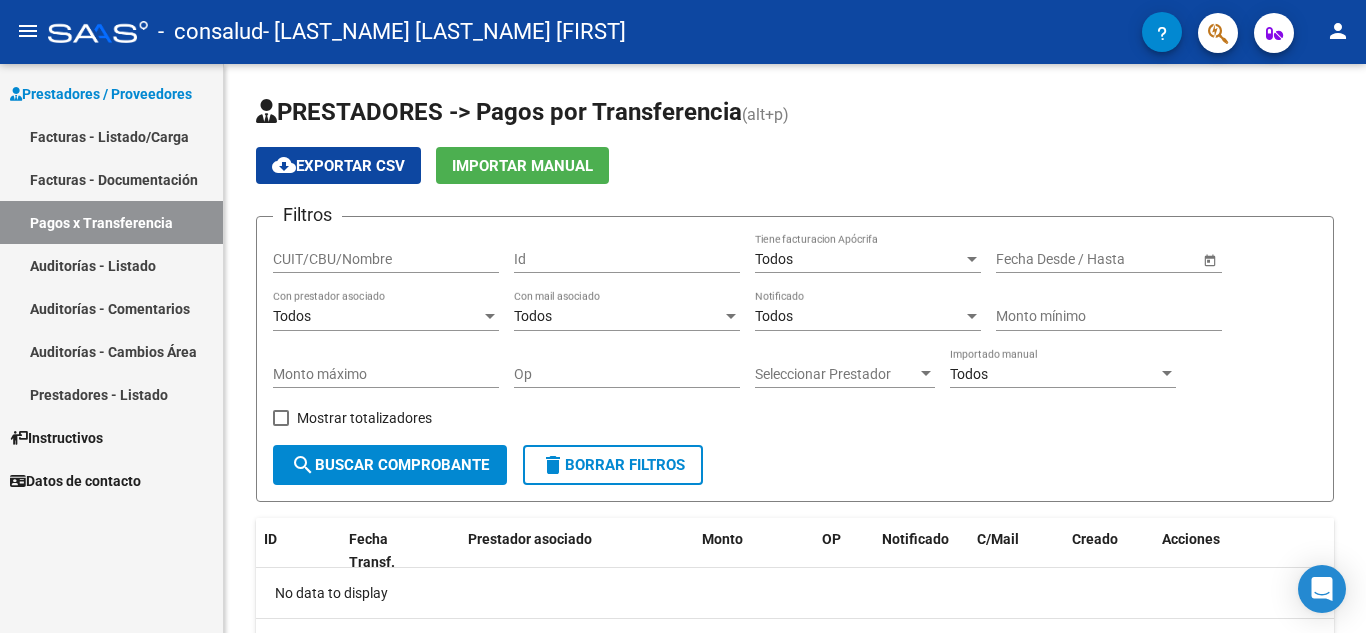 click on "Facturas - Documentación" at bounding box center [111, 179] 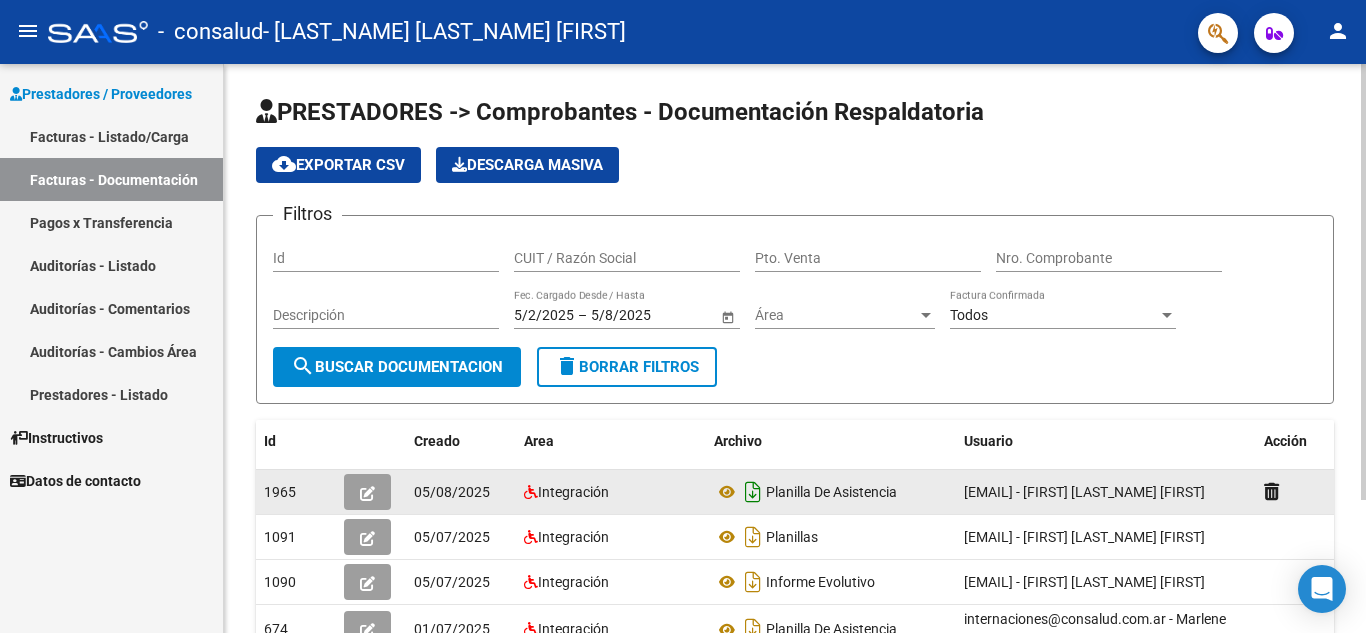 scroll, scrollTop: 174, scrollLeft: 0, axis: vertical 